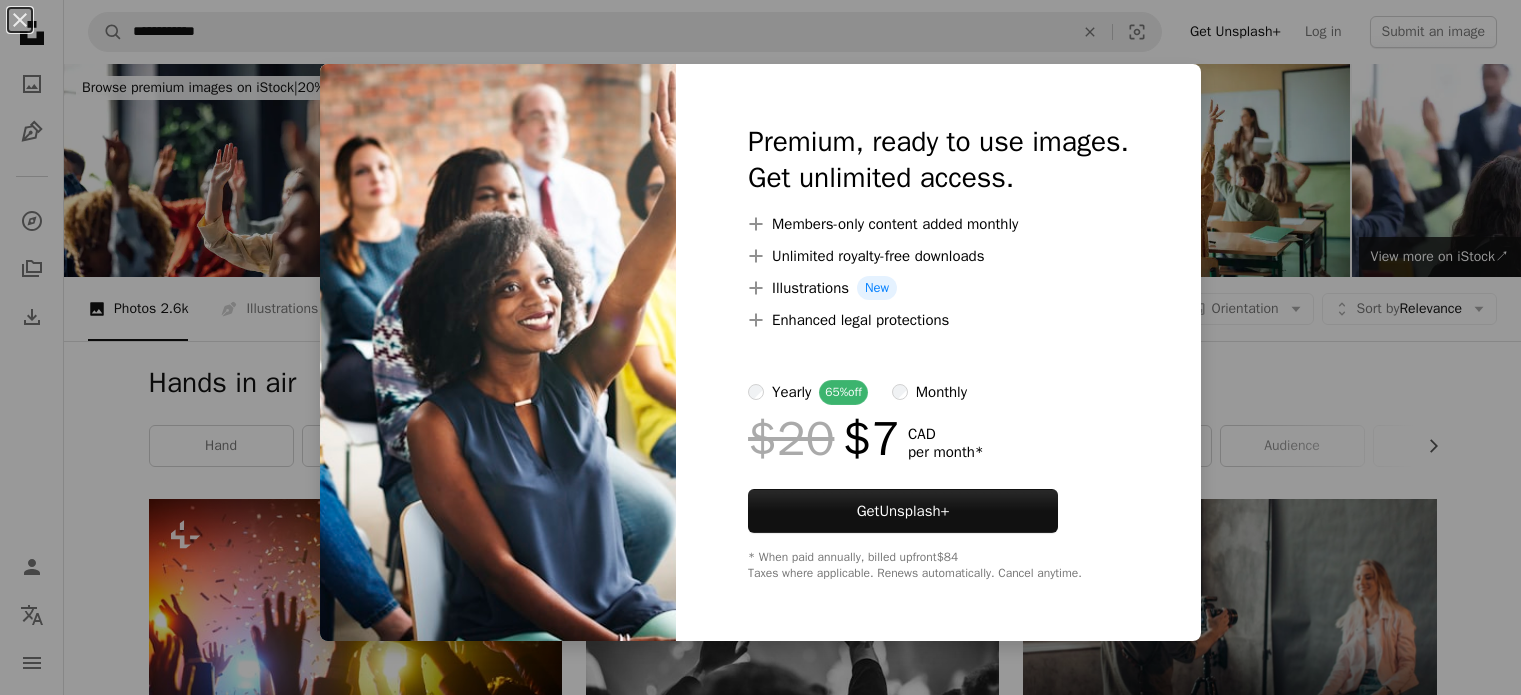scroll, scrollTop: 2600, scrollLeft: 0, axis: vertical 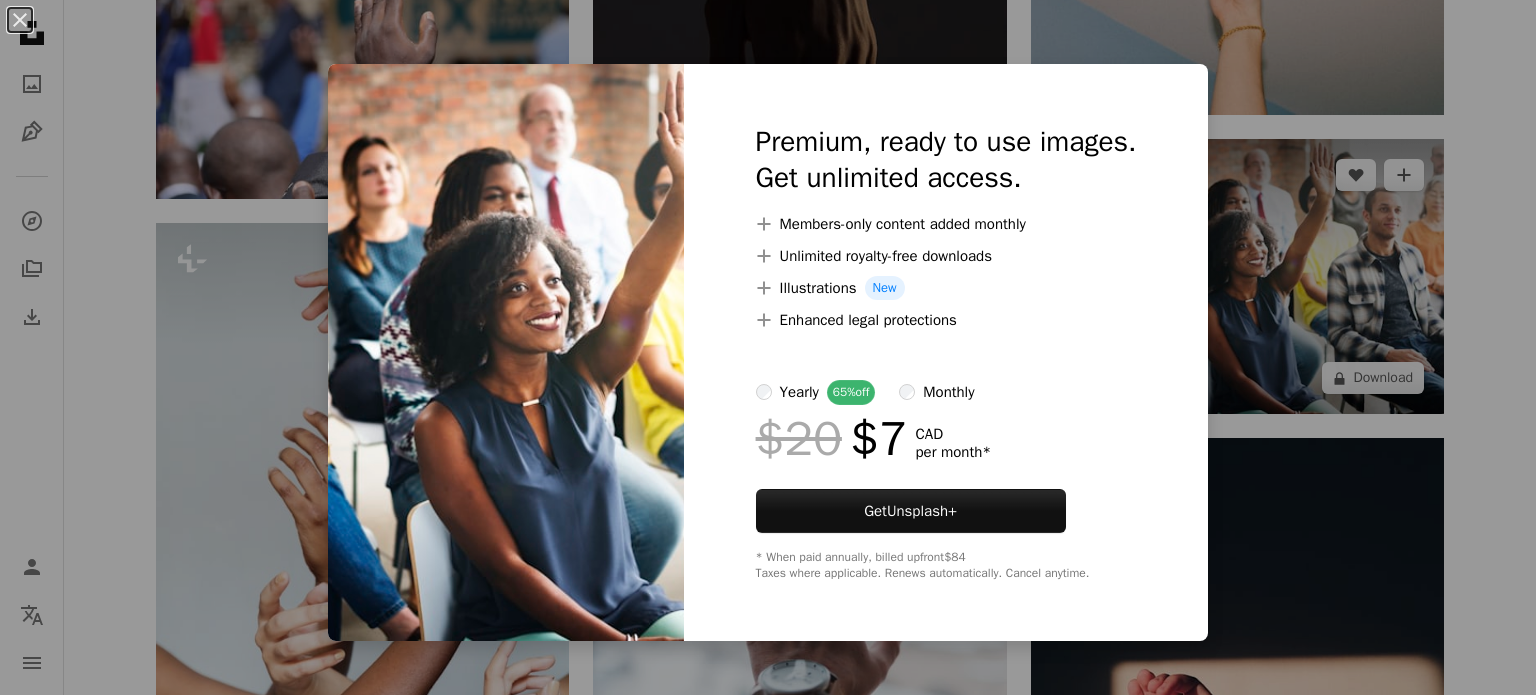 click on "An X shape Premium, ready to use images. Get unlimited access. A plus sign Members-only content added monthly A plus sign Unlimited royalty-free downloads A plus sign Illustrations  New A plus sign Enhanced legal protections yearly 65%  off monthly $20   $7 CAD per month * Get  Unsplash+ * When paid annually, billed upfront  $84 Taxes where applicable. Renews automatically. Cancel anytime." at bounding box center [768, 347] 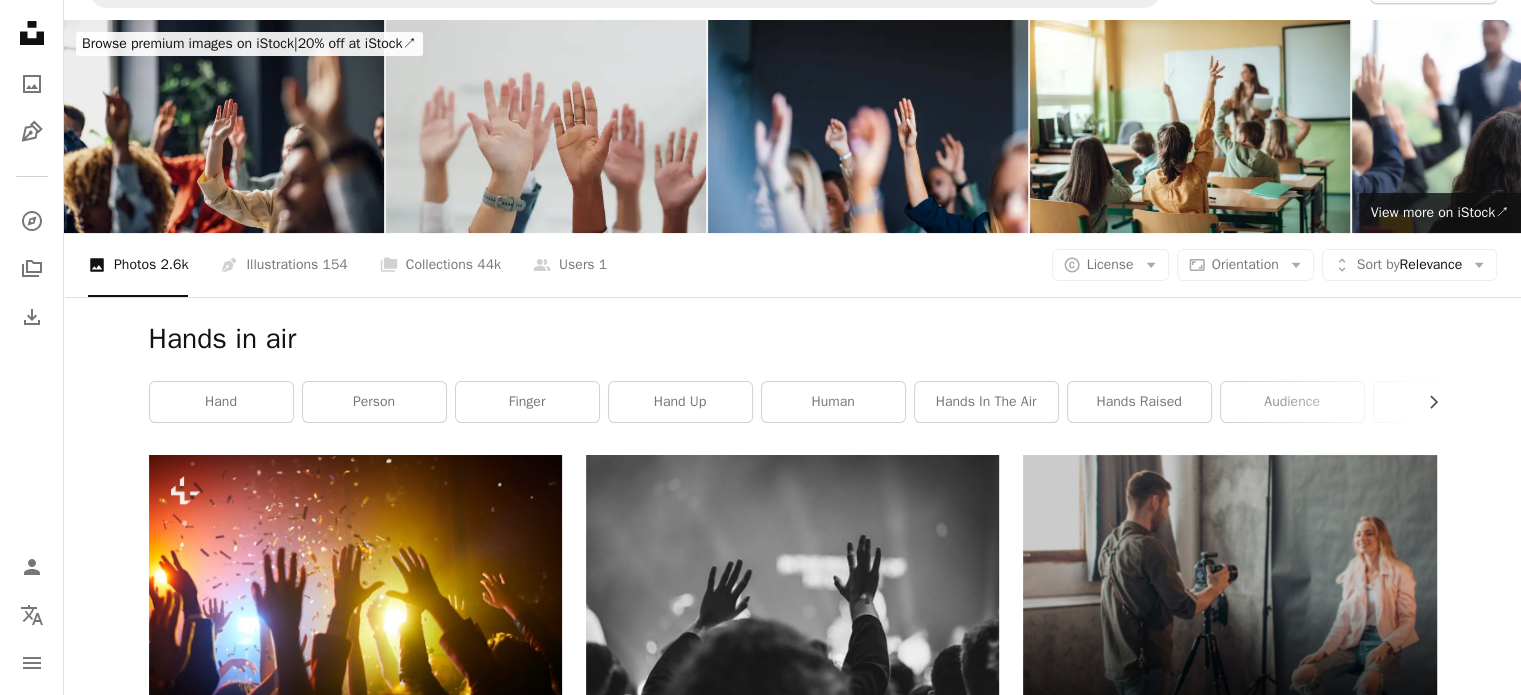 scroll, scrollTop: 0, scrollLeft: 0, axis: both 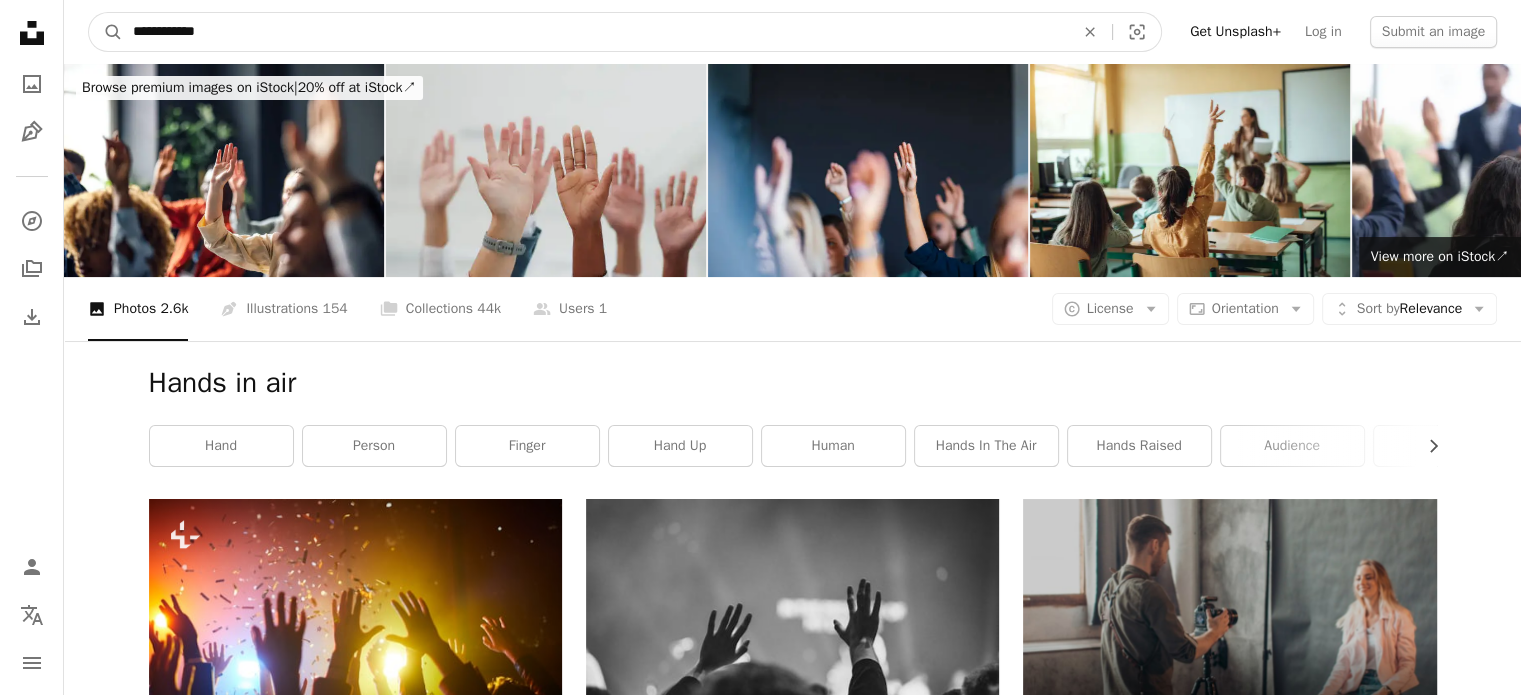 click on "**********" at bounding box center [595, 32] 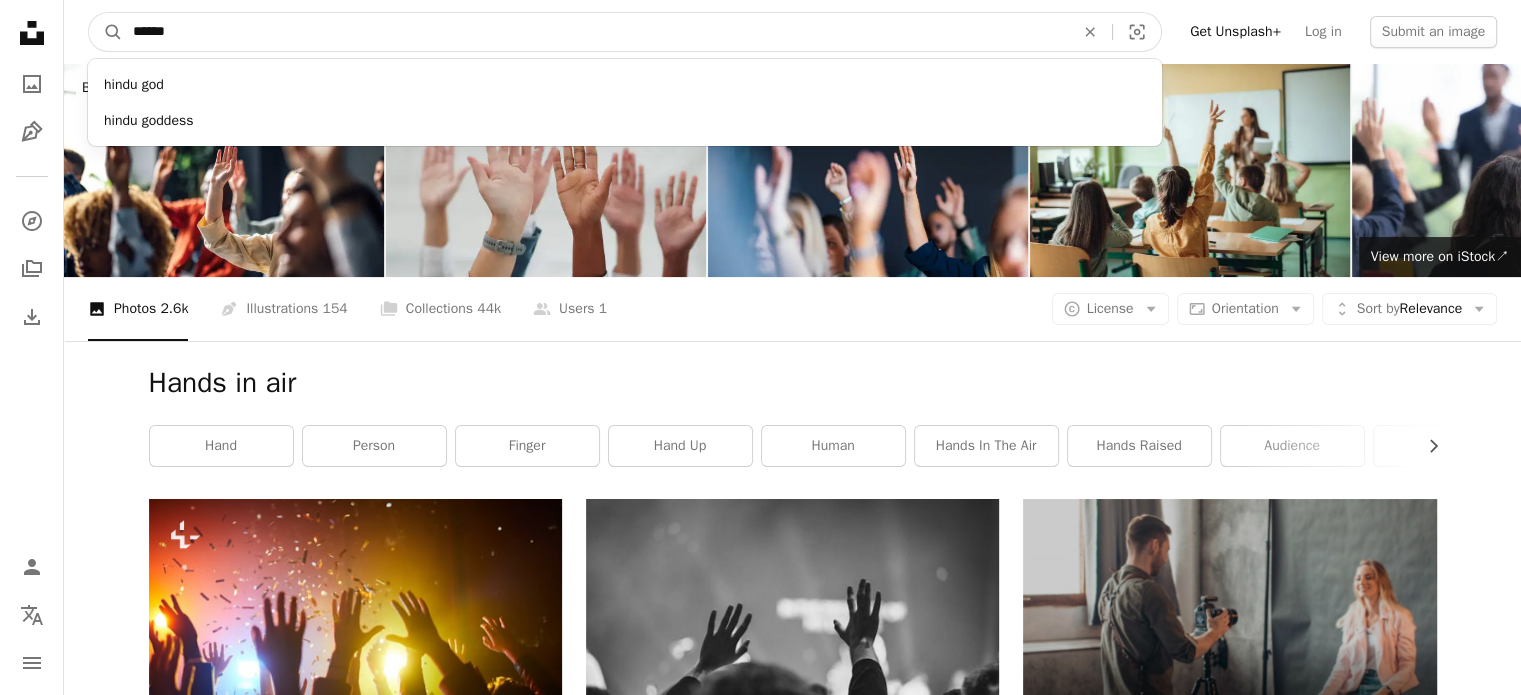 type on "*******" 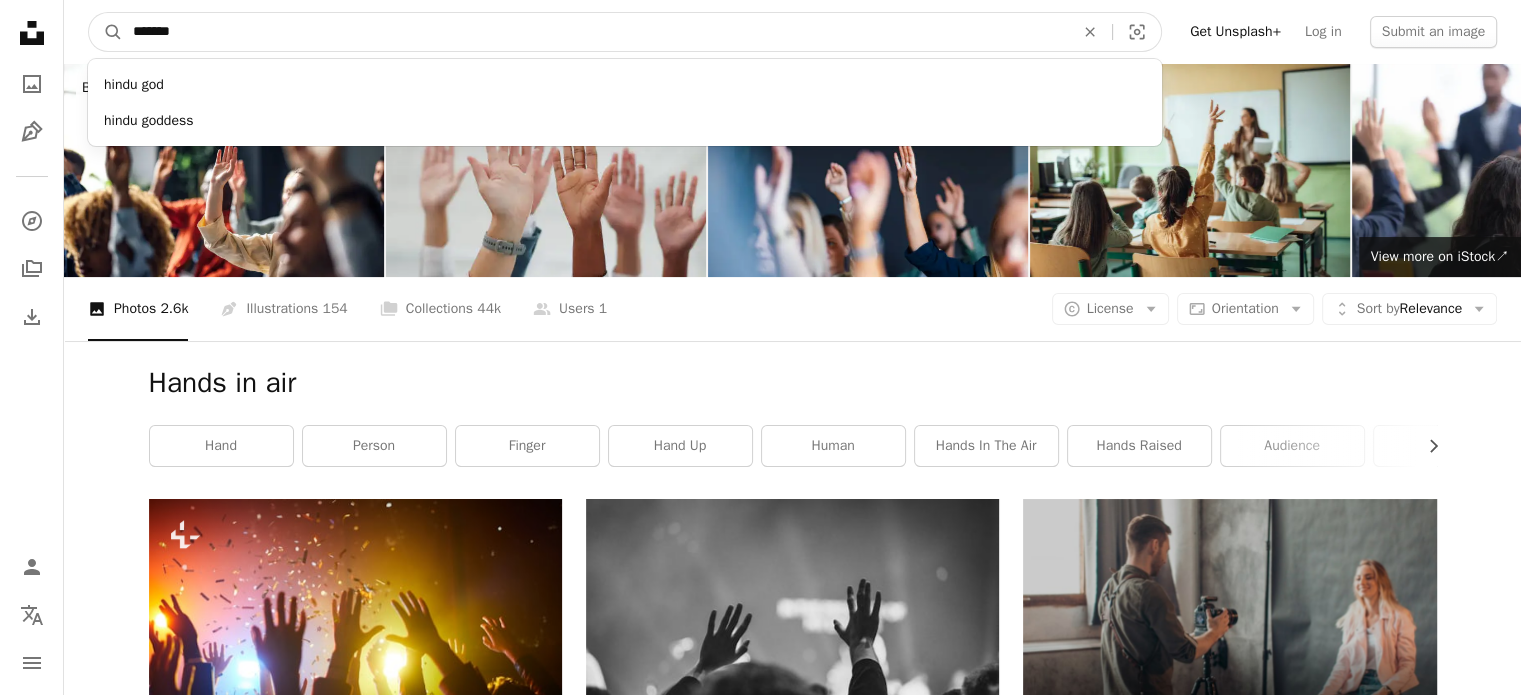 click on "A magnifying glass" at bounding box center [106, 32] 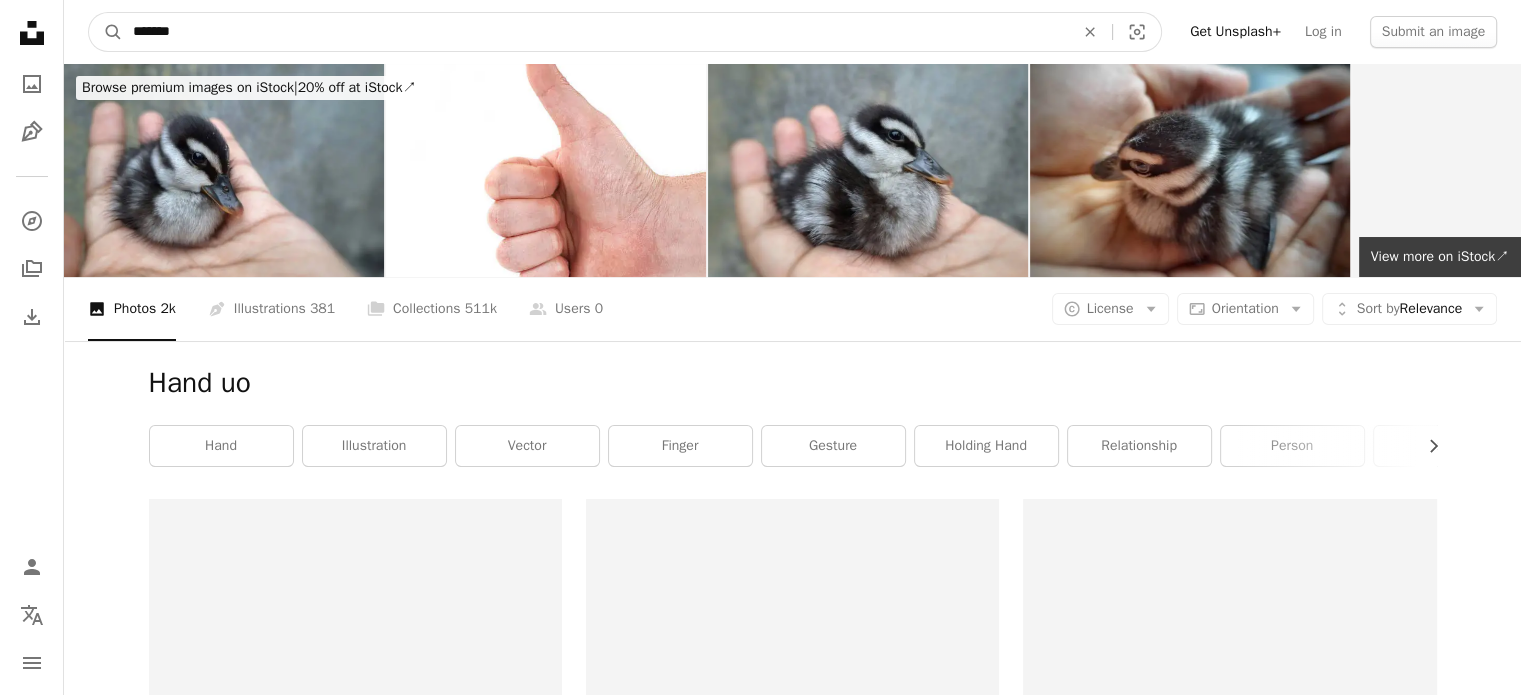 click on "*******" at bounding box center [595, 32] 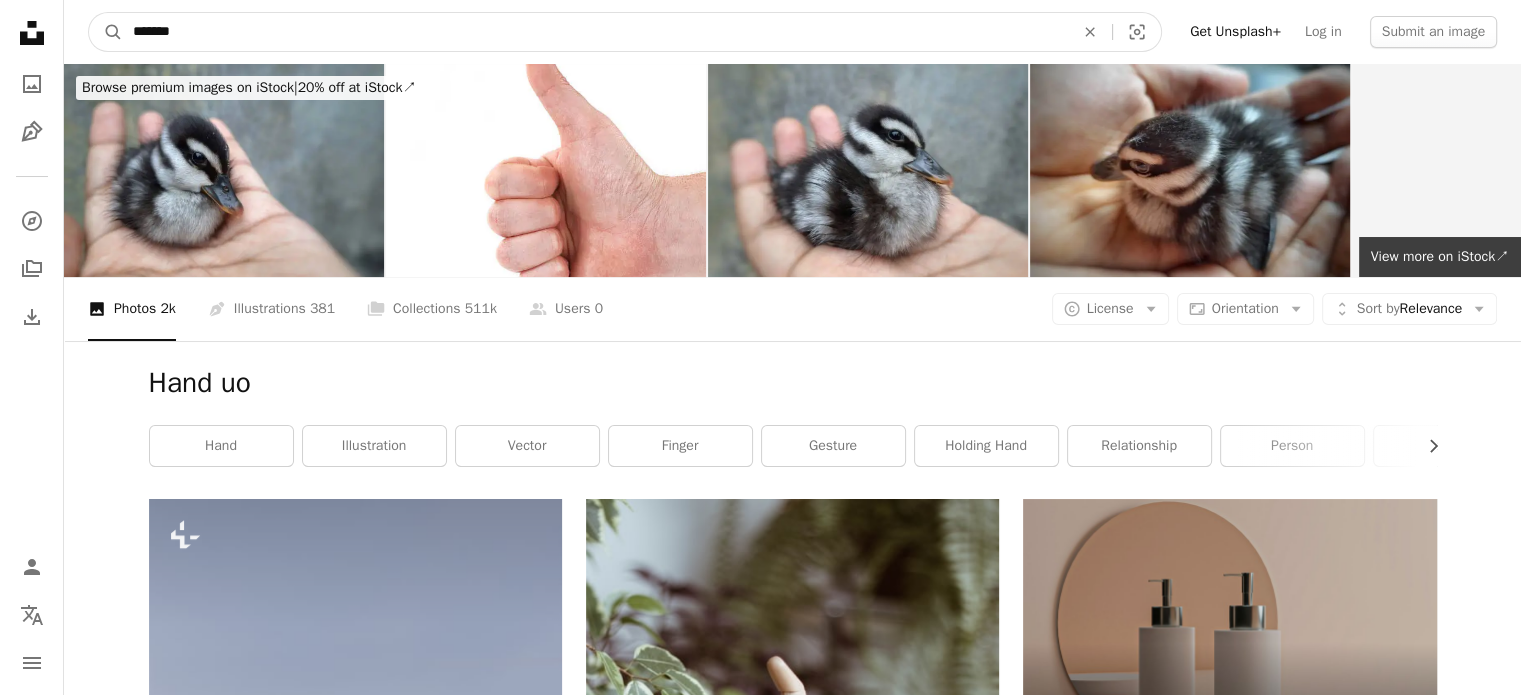 type on "*******" 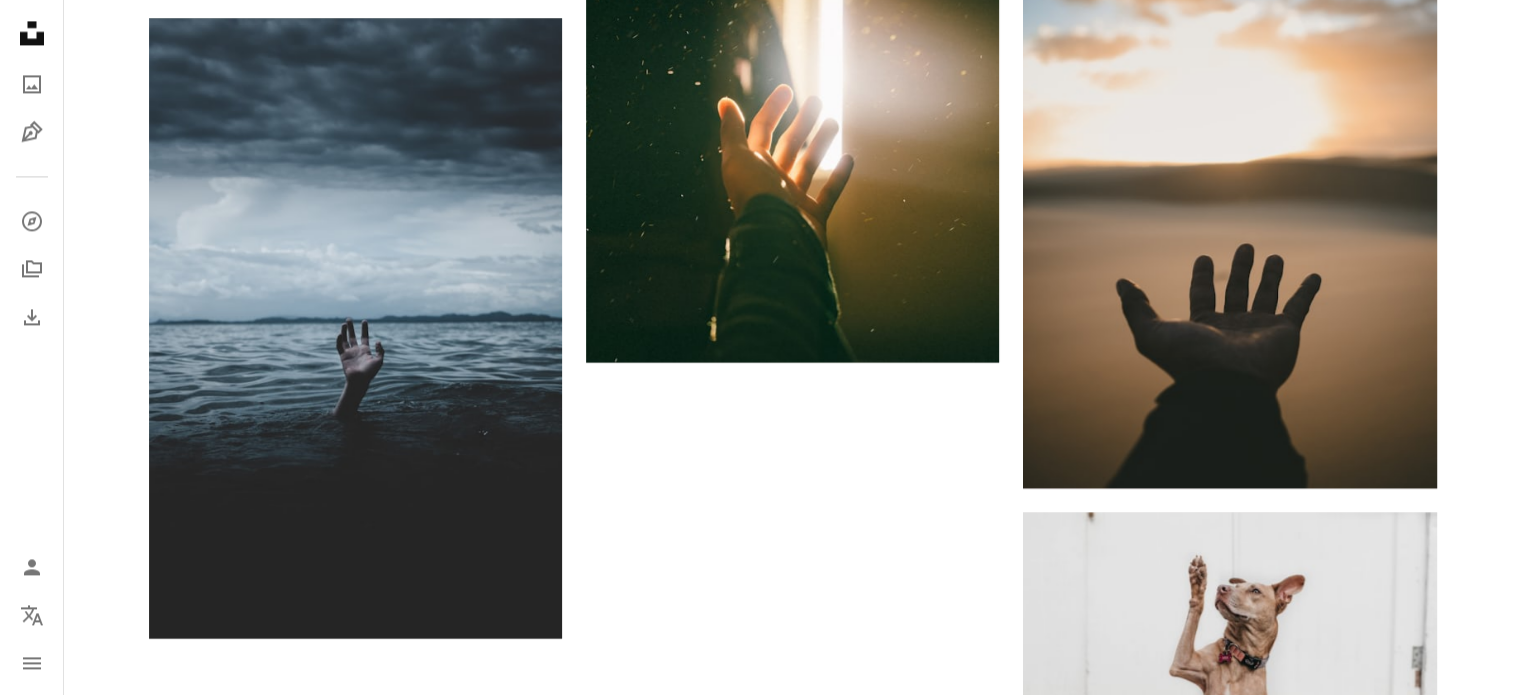 scroll, scrollTop: 3400, scrollLeft: 0, axis: vertical 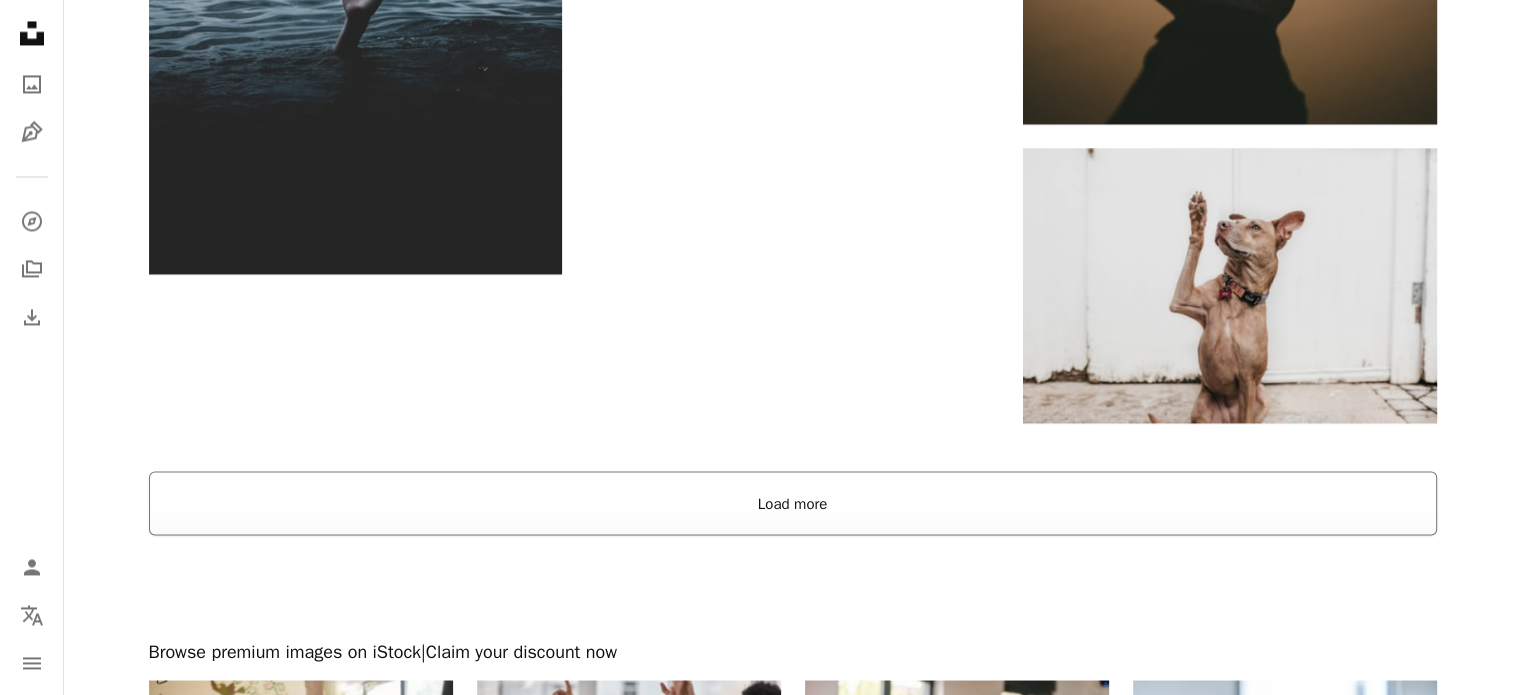click on "Load more" at bounding box center (793, 503) 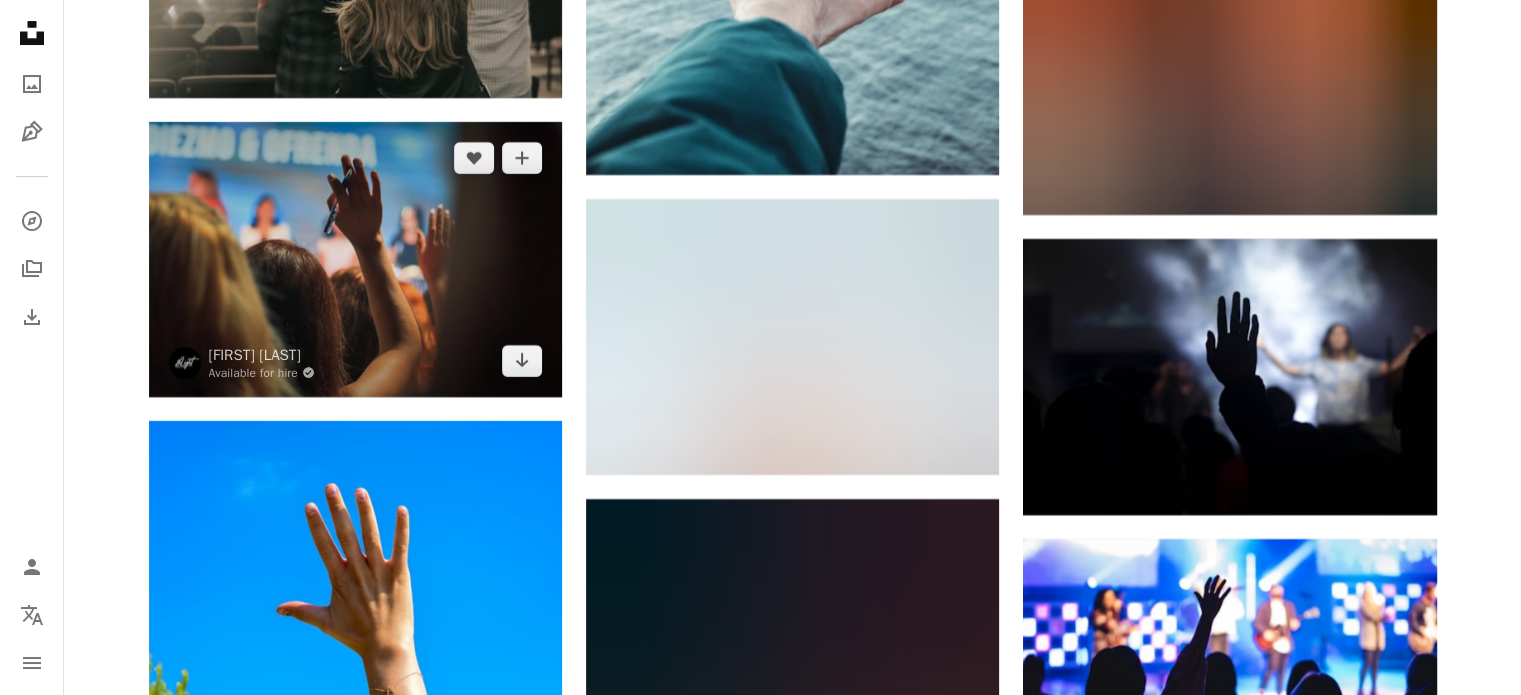 scroll, scrollTop: 7900, scrollLeft: 0, axis: vertical 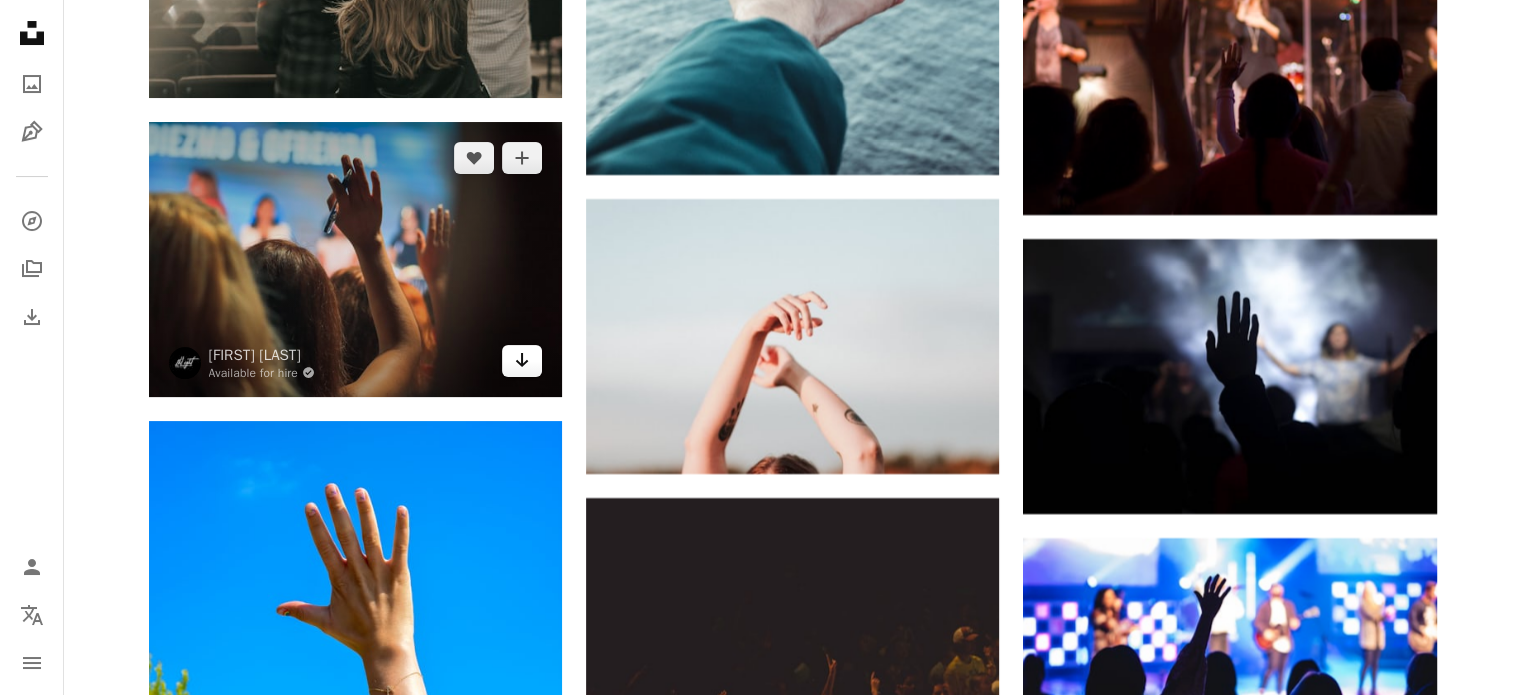 click on "Arrow pointing down" 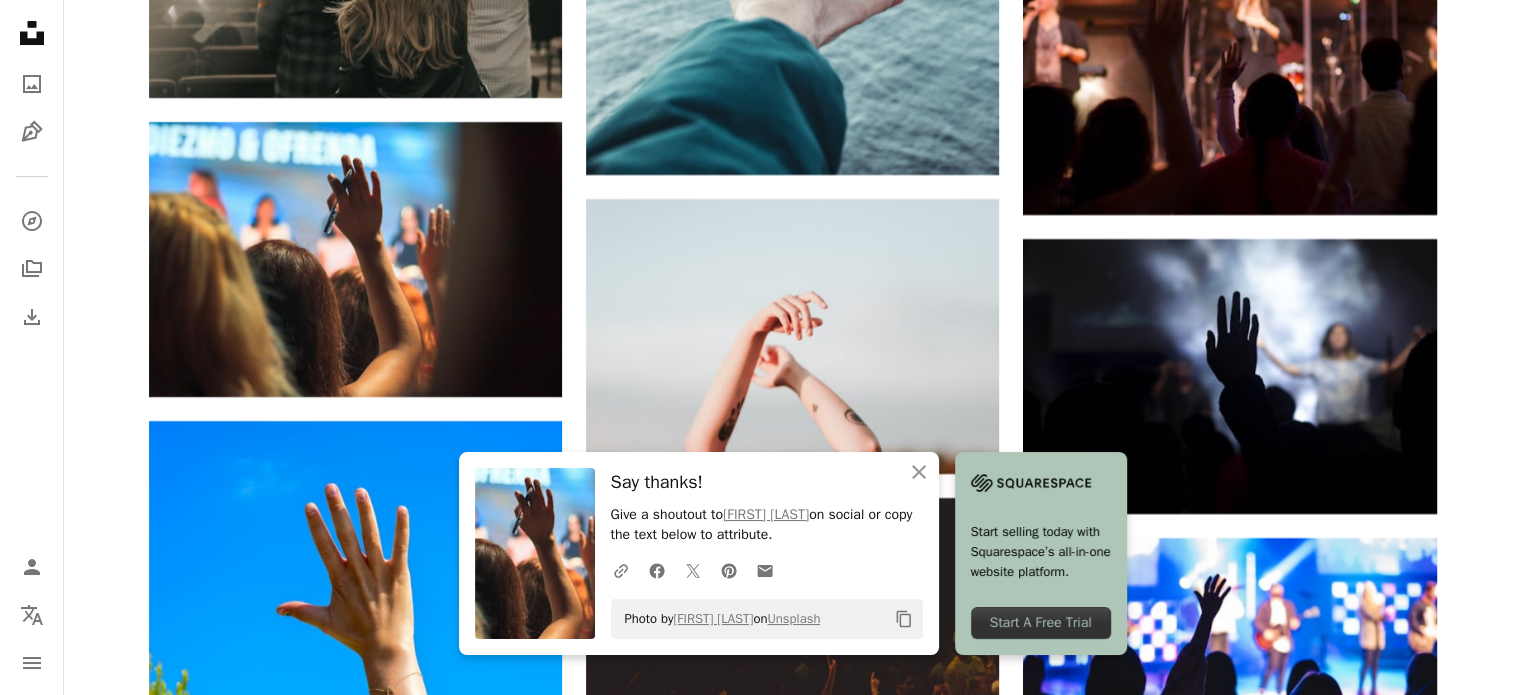 click on "Plus sign for Unsplash+ A heart A plus sign Getty Images For Unsplash+ A lock Download A heart A plus sign [NAME] Arrow pointing down A heart A plus sign [NAME] Arrow pointing down A heart A plus sign [NAME] Arrow pointing down A heart A plus sign Andrik Langfield Available for hire A checkmark inside of a circle Arrow pointing down Plus sign for Unsplash+ A heart A plus sign Ahmet Kurt For Unsplash+ A lock Download A heart A plus sign Stormseeker Arrow pointing down Plus sign for Unsplash+ A heart A plus sign Sueda Dilli For Unsplash+ A lock Download A heart A plus sign Jordan Graff Arrow pointing down A heart A plus sign Gift Habeshaw Available for hire A checkmark inside of a circle Arrow pointing down –– ––– ––– –– ––– – ––– ––– –––– –– On-brand and on budget images for your next campaign Learn More Plus sign for Unsplash+ A heart A plus sign For" at bounding box center (793, -694) 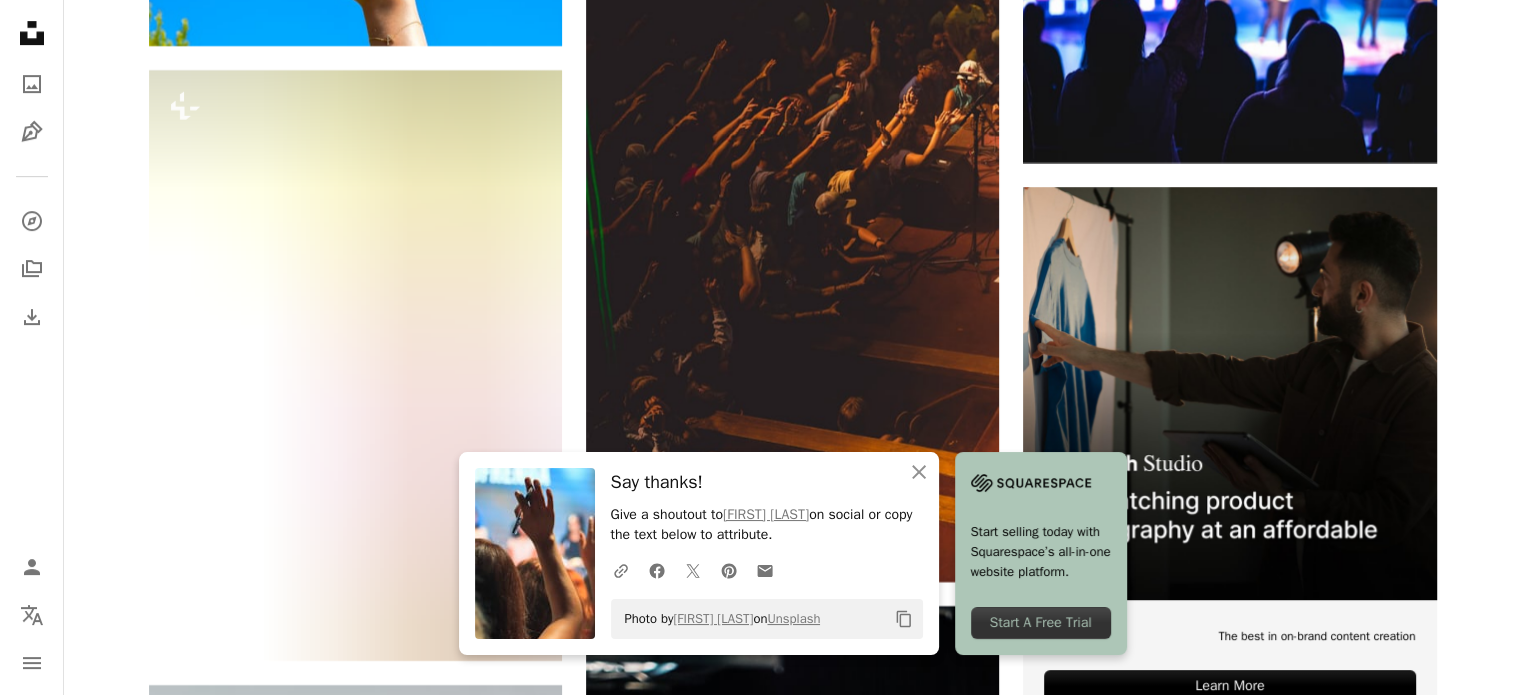 scroll, scrollTop: 8600, scrollLeft: 0, axis: vertical 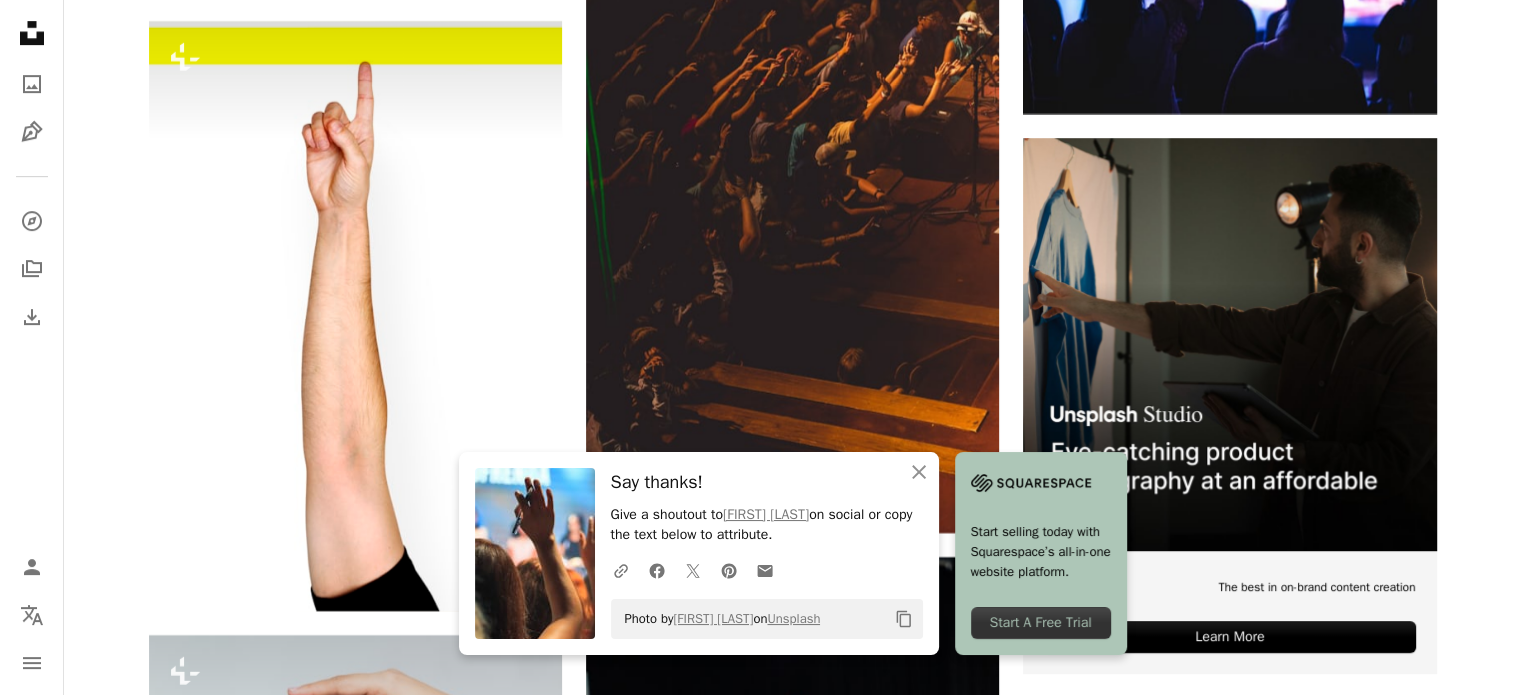 click on "Plus sign for Unsplash+ A heart A plus sign Getty Images For Unsplash+ A lock Download A heart A plus sign [NAME] Arrow pointing down A heart A plus sign [NAME] Arrow pointing down A heart A plus sign [NAME] Arrow pointing down A heart A plus sign Andrik Langfield Available for hire A checkmark inside of a circle Arrow pointing down Plus sign for Unsplash+ A heart A plus sign Ahmet Kurt For Unsplash+ A lock Download A heart A plus sign Stormseeker Arrow pointing down Plus sign for Unsplash+ A heart A plus sign Sueda Dilli For Unsplash+ A lock Download A heart A plus sign Jordan Graff Arrow pointing down A heart A plus sign Gift Habeshaw Available for hire A checkmark inside of a circle Arrow pointing down –– ––– ––– –– ––– – ––– ––– –––– –– On-brand and on budget images for your next campaign Learn More Plus sign for Unsplash+ A heart A plus sign For" at bounding box center [793, -1394] 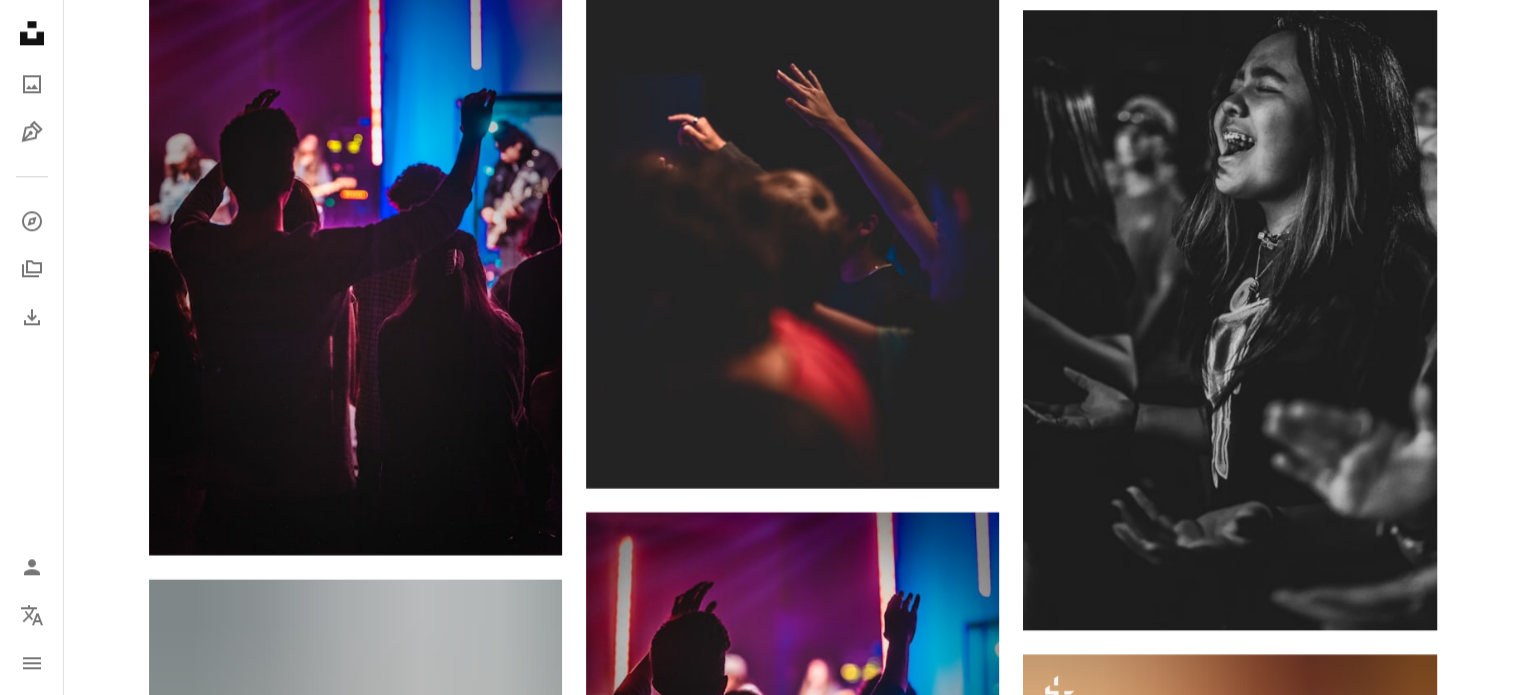 scroll, scrollTop: 10300, scrollLeft: 0, axis: vertical 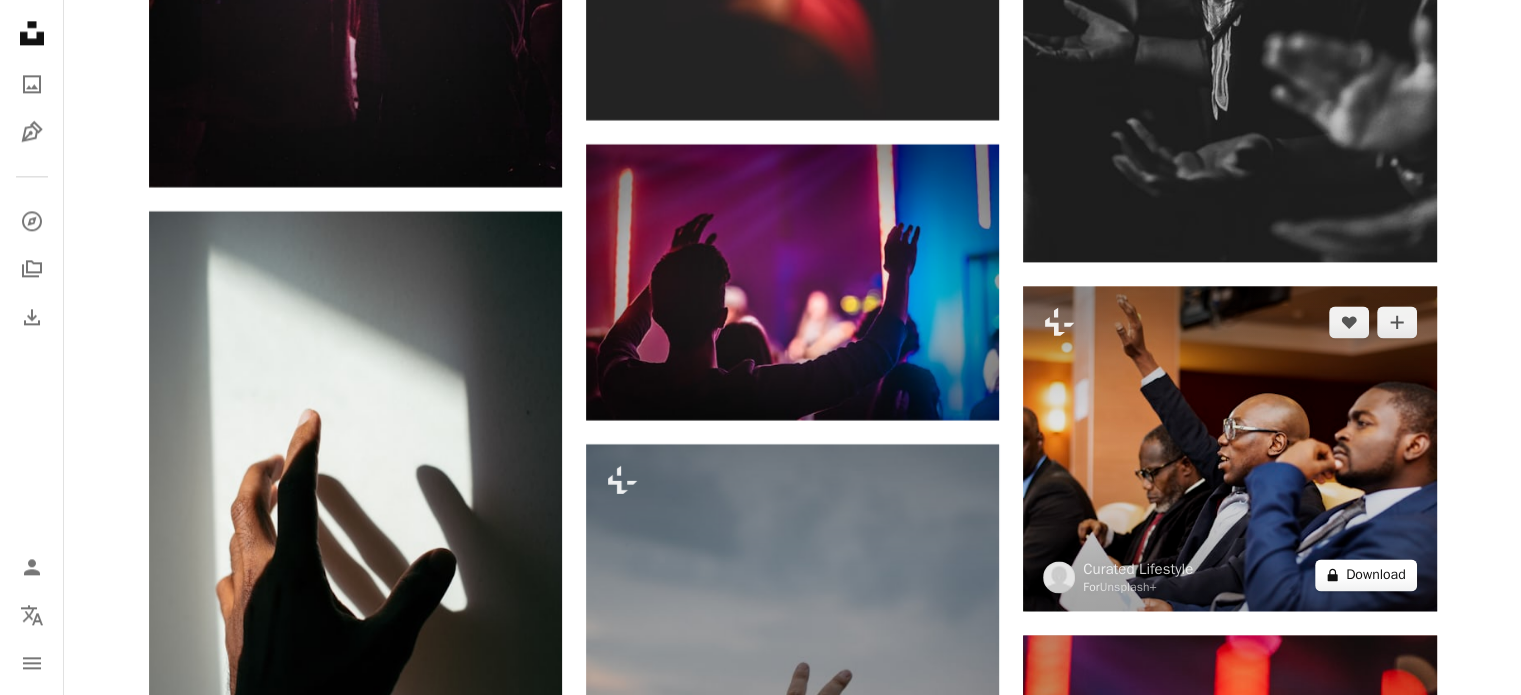 click on "A lock Download" at bounding box center (1366, 575) 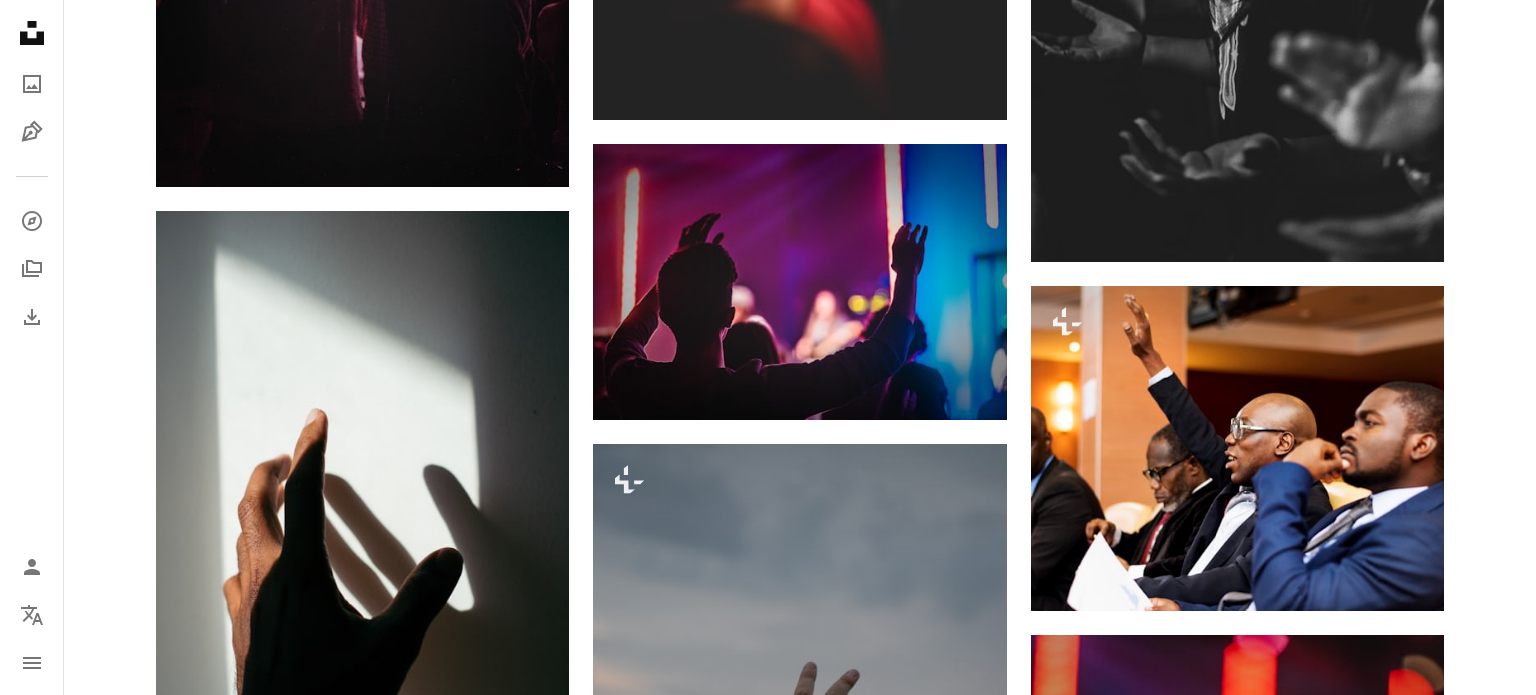 click on "An X shape Premium, ready to use images. Get unlimited access. A plus sign Members-only content added monthly A plus sign Unlimited royalty-free downloads A plus sign Illustrations  New A plus sign Enhanced legal protections yearly 65%  off monthly $20   $7 CAD per month * Get  Unsplash+ * When paid annually, billed upfront  $84 Taxes where applicable. Renews automatically. Cancel anytime." at bounding box center [768, 3960] 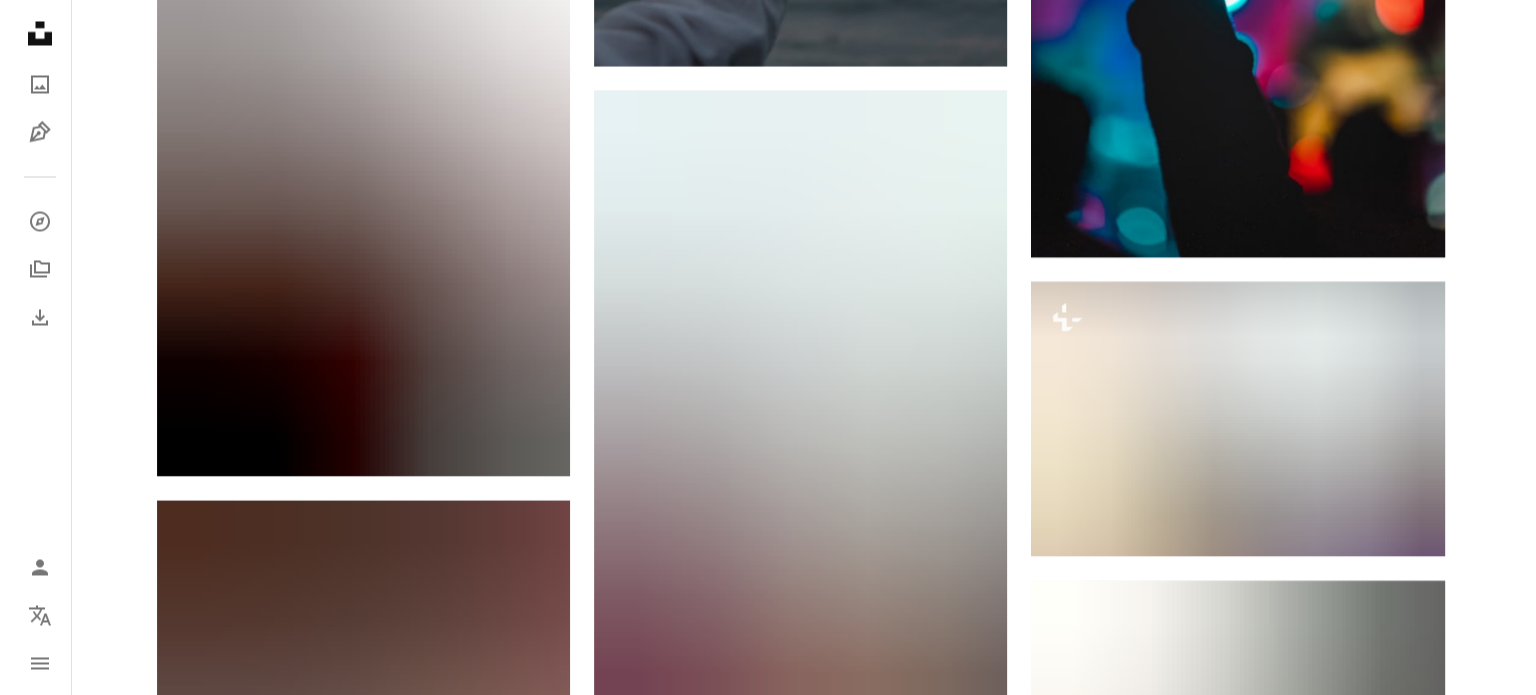 scroll, scrollTop: 11400, scrollLeft: 0, axis: vertical 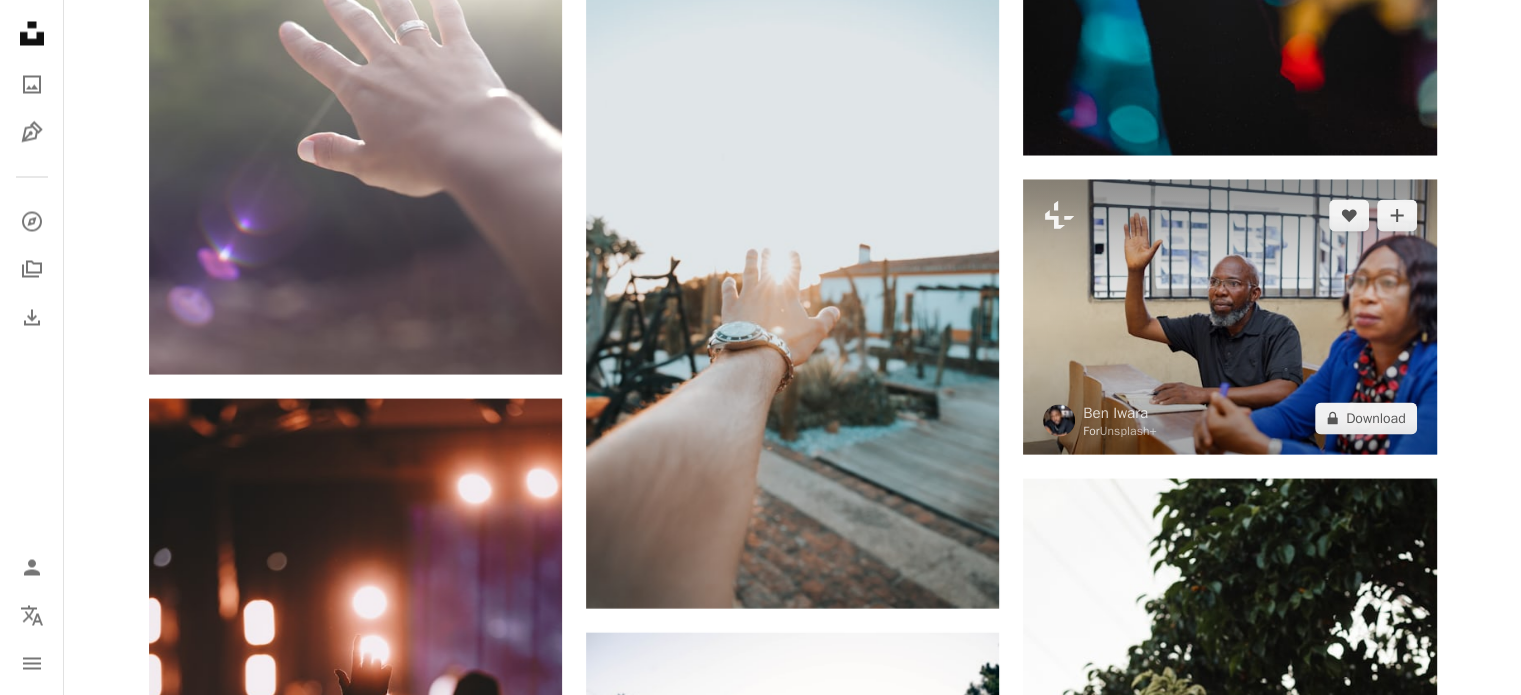 click at bounding box center (1229, 316) 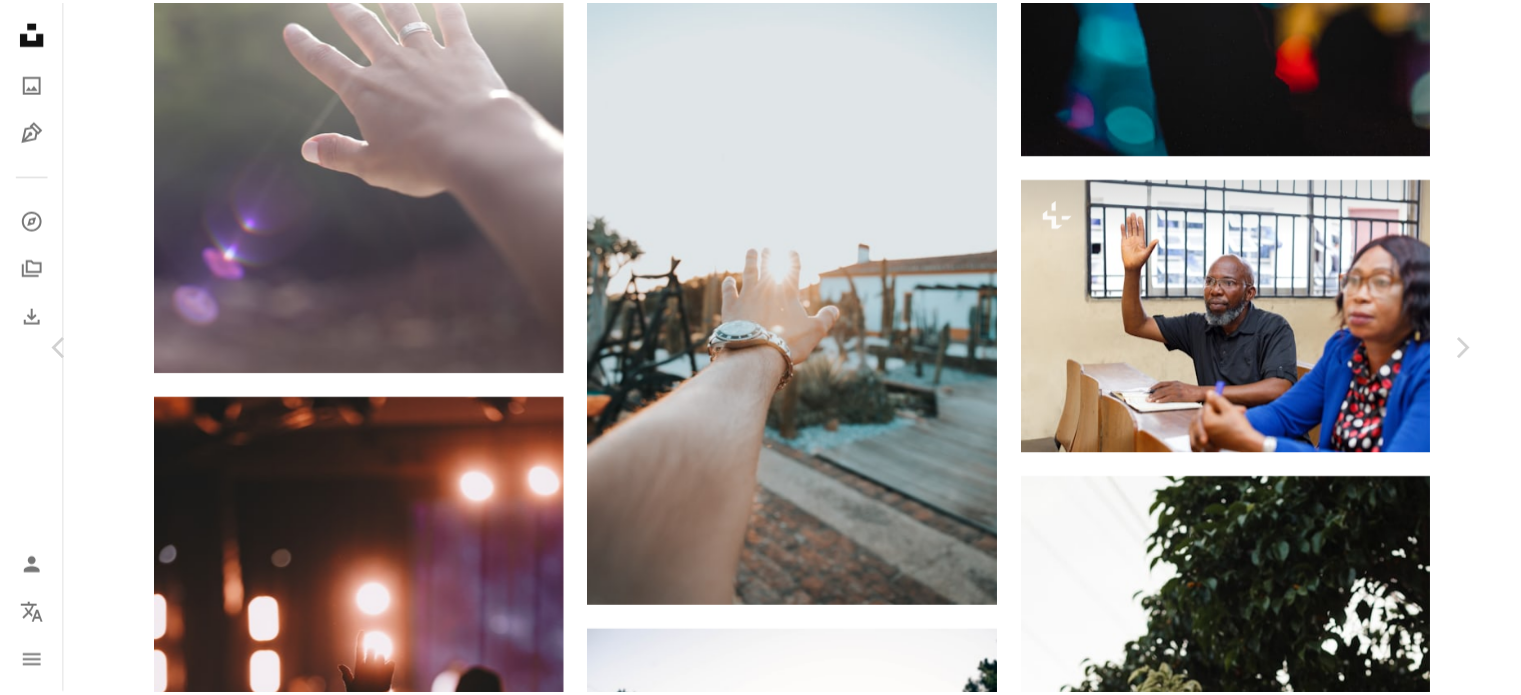 scroll, scrollTop: 1900, scrollLeft: 0, axis: vertical 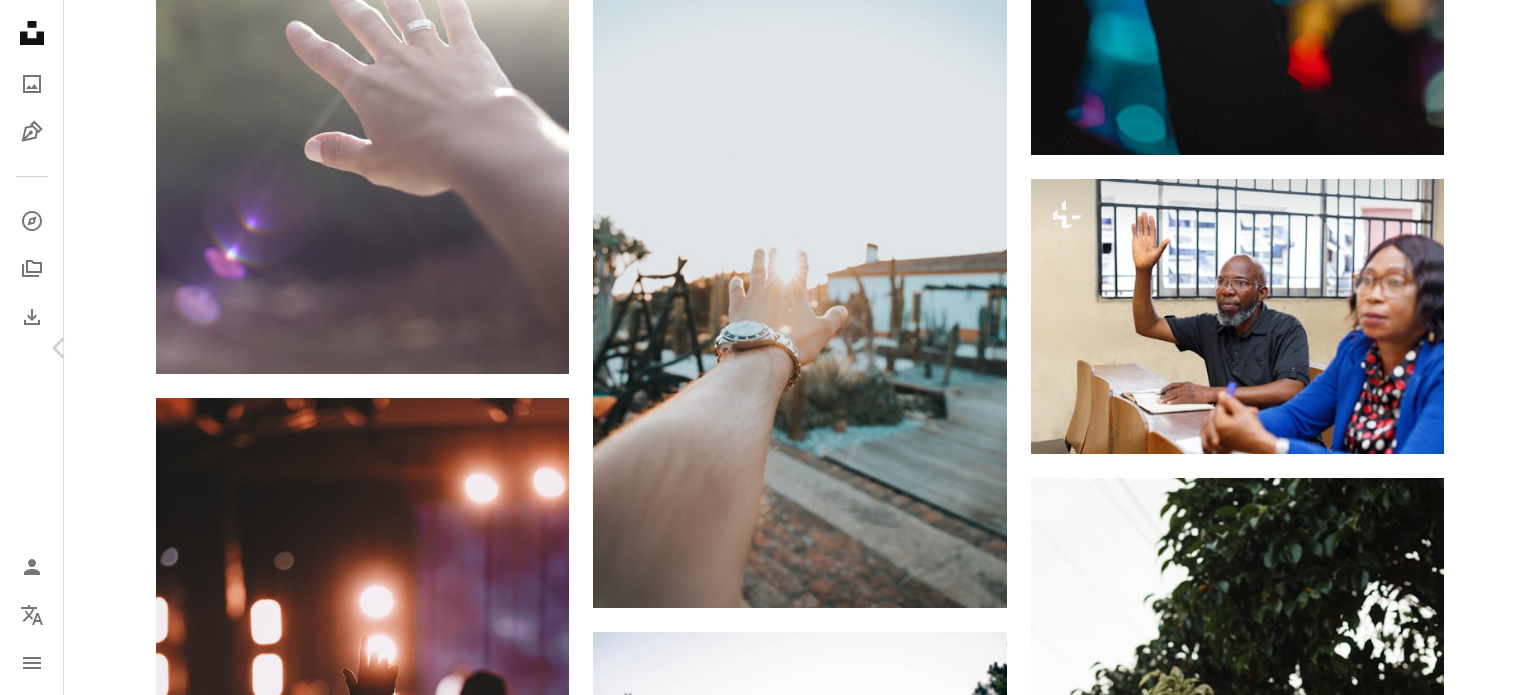 click on "Chevron right" at bounding box center (1476, 348) 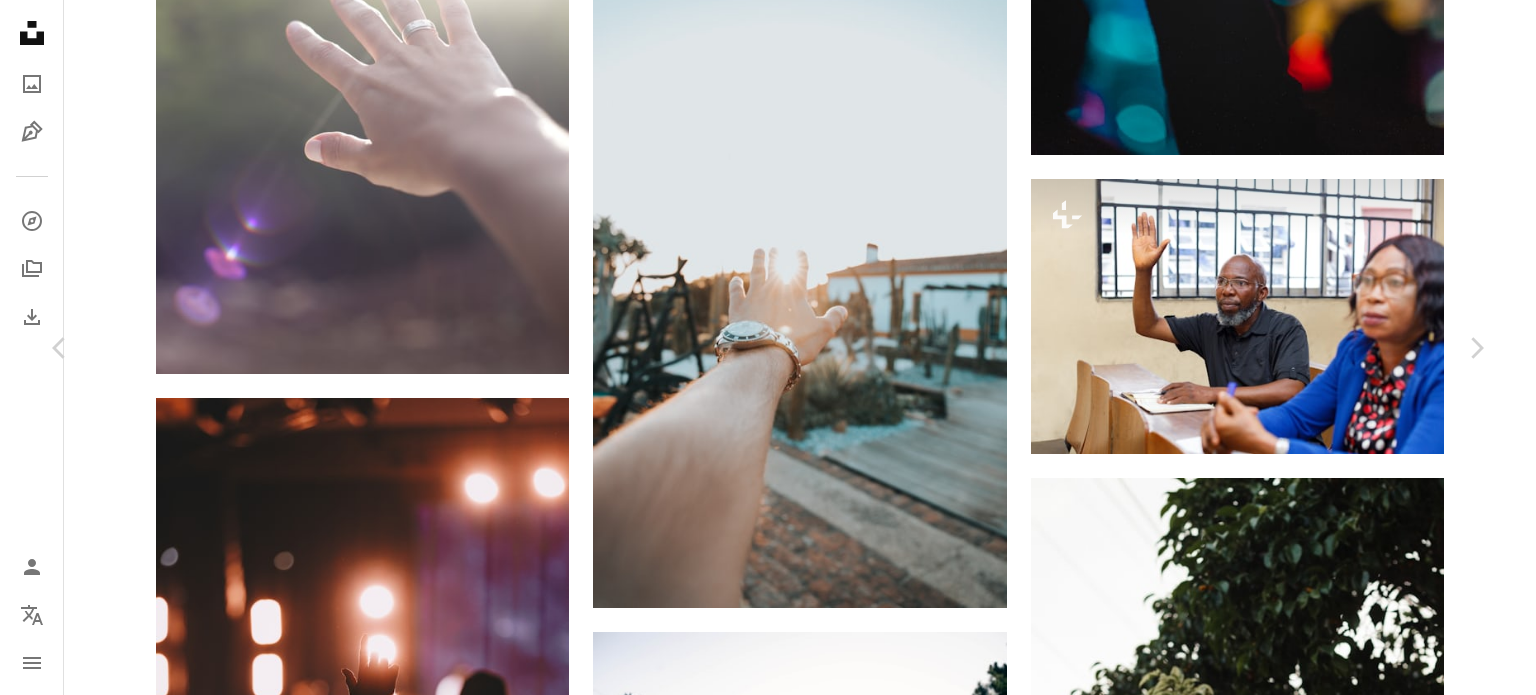 click on "An X shape Chevron left Chevron right [NAME] For Unsplash+ A heart A plus sign A lock Download Zoom in A forward-right arrow Share More Actions A map marker [CITY], [COUNTRY] Calendar outlined Published on April 26, 2024 Camera Canon, EOS R Safety Licensed under the Unsplash+ License education classroom learning elderly adult learning hand up adult education lessons masterclass master class asking question classrom mature student Public domain images From this series Chevron right Plus sign for Unsplash+ Plus sign for Unsplash+ Plus sign for Unsplash+ Plus sign for Unsplash+ Plus sign for Unsplash+ Plus sign for Unsplash+ Plus sign for Unsplash+ Plus sign for Unsplash+ Plus sign for Unsplash+ Plus sign for Unsplash+ Related images Plus sign for Unsplash+ A heart A plus sign [NAME] For Unsplash+ A lock Download Plus sign for Unsplash+ A heart A plus sign [NAME] For Unsplash+ A lock Download Plus sign for Unsplash+ A heart A plus sign [NAME] For Unsplash+ A lock Download Plus sign for Unsplash+" at bounding box center [768, 6287] 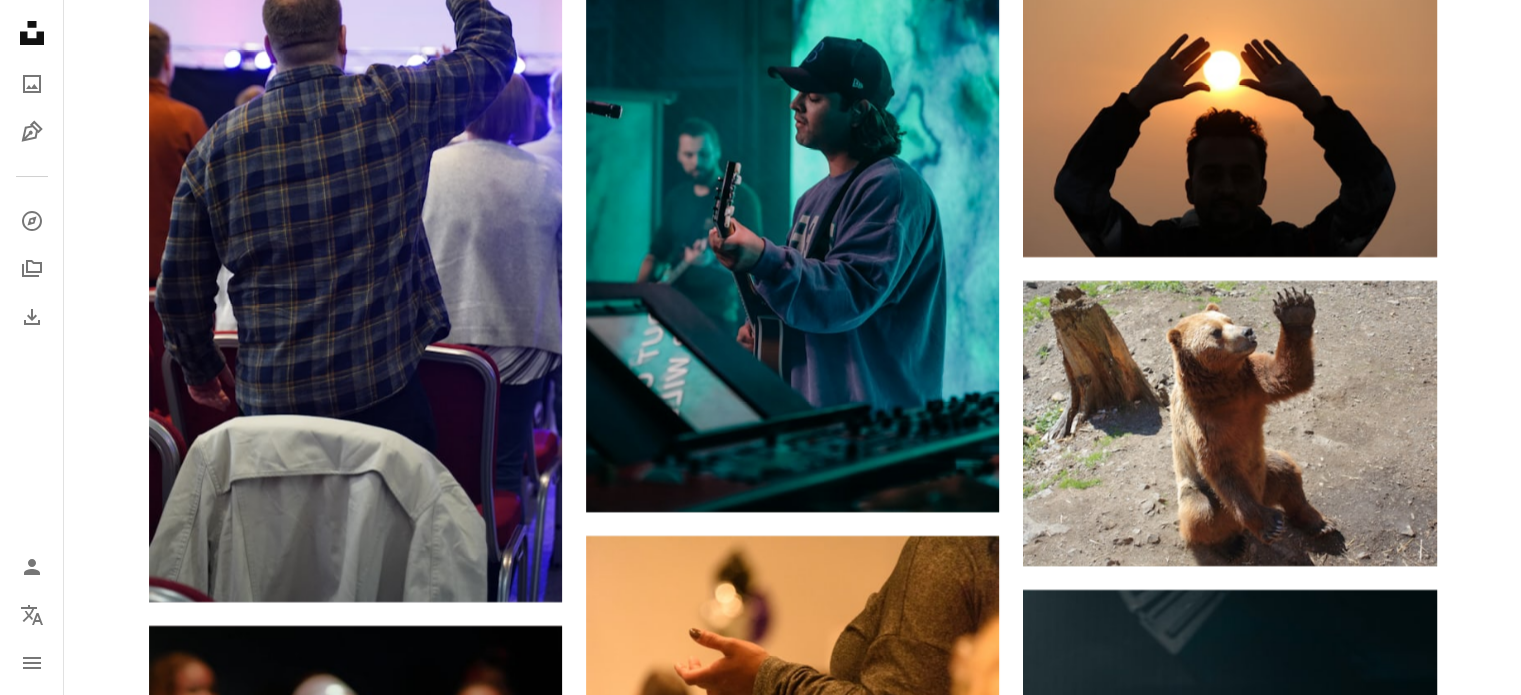 scroll, scrollTop: 15100, scrollLeft: 0, axis: vertical 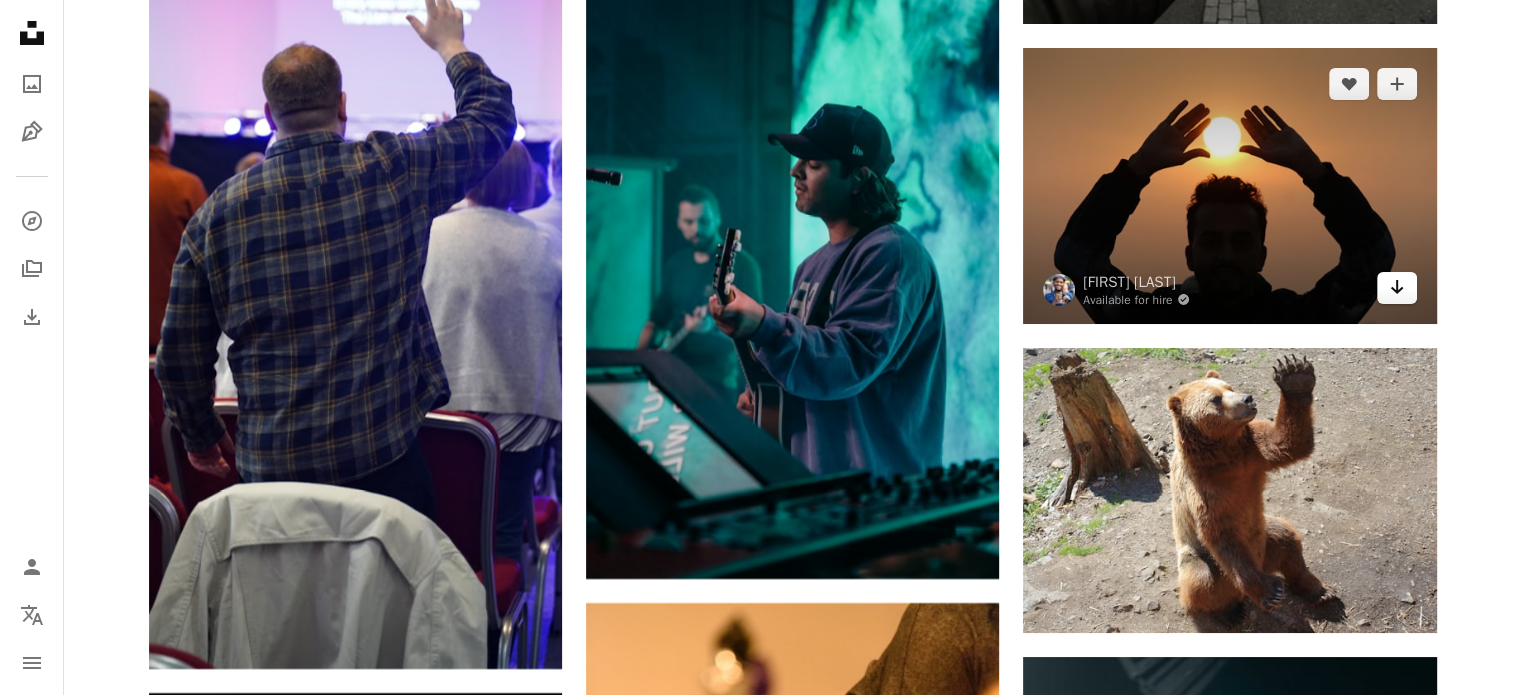 click on "Arrow pointing down" 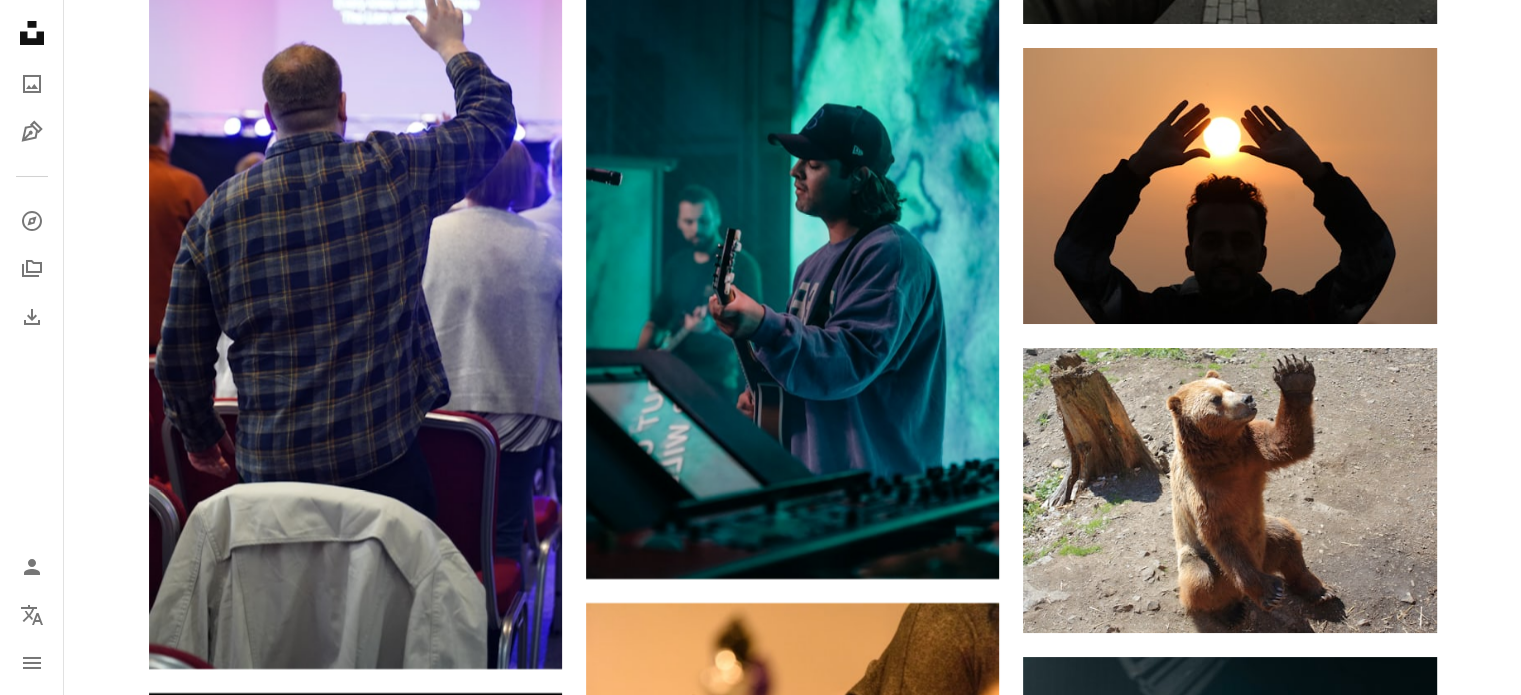 click on "Plus sign for Unsplash+ A heart A plus sign Getty Images For Unsplash+ A lock Download A heart A plus sign [NAME] Arrow pointing down A heart A plus sign [NAME] Arrow pointing down A heart A plus sign [NAME] Arrow pointing down A heart A plus sign Andrik Langfield Available for hire A checkmark inside of a circle Arrow pointing down Plus sign for Unsplash+ A heart A plus sign Ahmet Kurt For Unsplash+ A lock Download A heart A plus sign Stormseeker Arrow pointing down Plus sign for Unsplash+ A heart A plus sign Sueda Dilli For Unsplash+ A lock Download A heart A plus sign Jordan Graff Arrow pointing down A heart A plus sign Gift Habeshaw Available for hire A checkmark inside of a circle Arrow pointing down –– ––– ––– –– ––– – ––– ––– –––– –– On-brand and on budget images for your next campaign Learn More Plus sign for Unsplash+ A heart A plus sign For" at bounding box center [792, -4759] 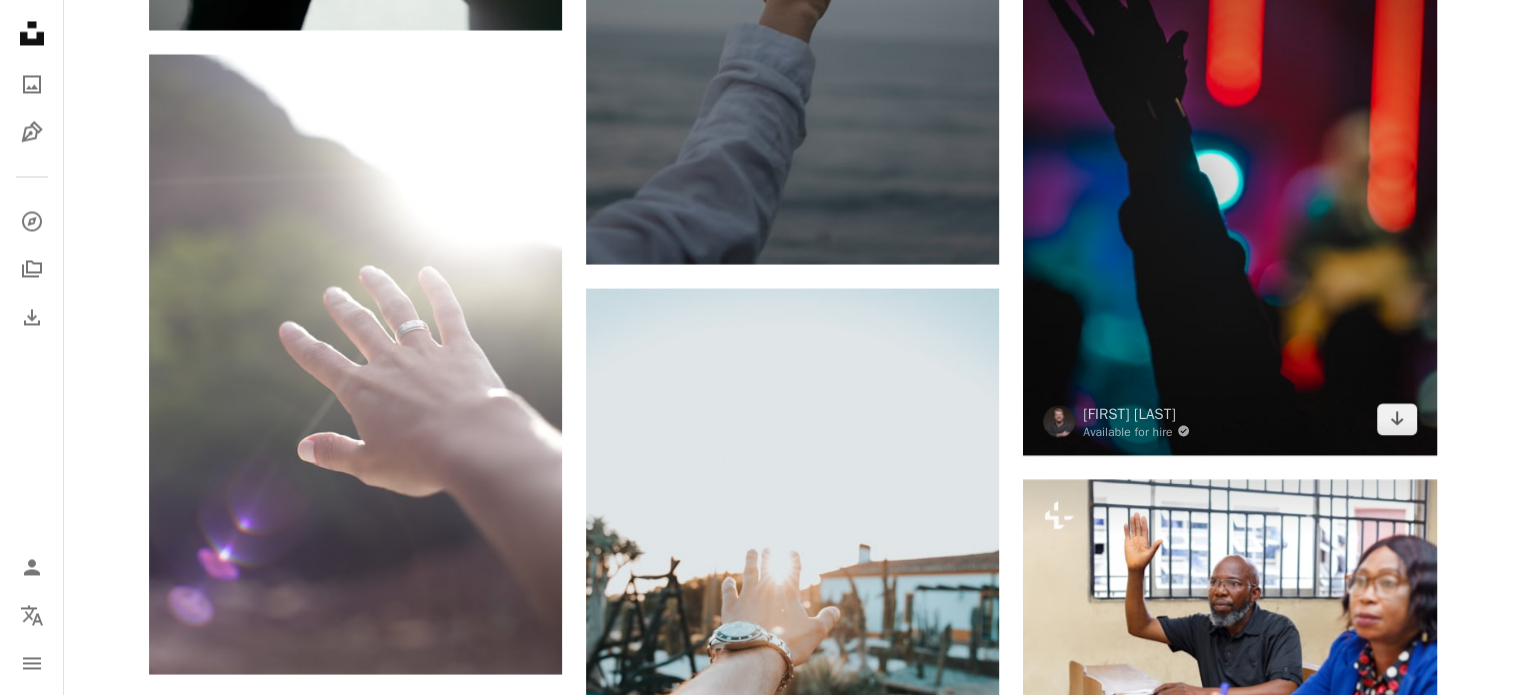 scroll, scrollTop: 10700, scrollLeft: 0, axis: vertical 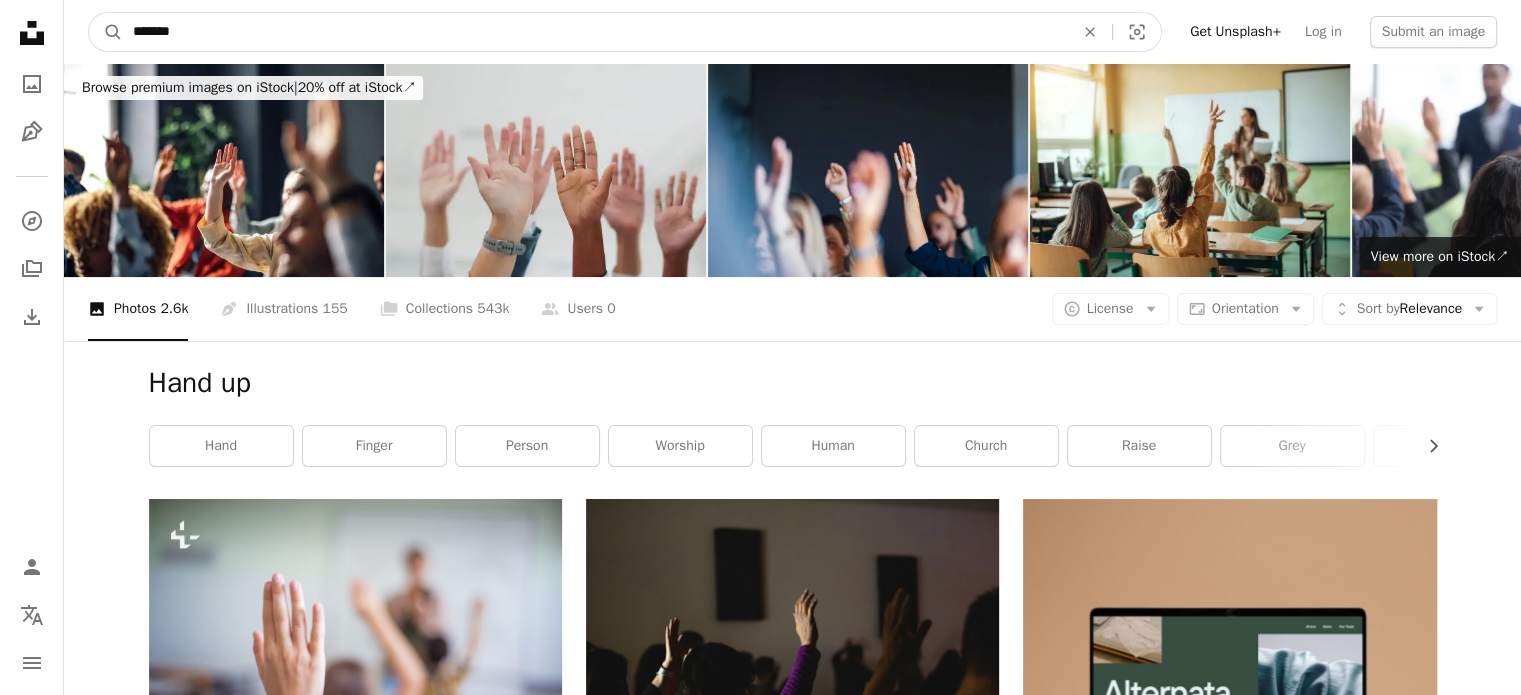 click on "*******" at bounding box center [595, 32] 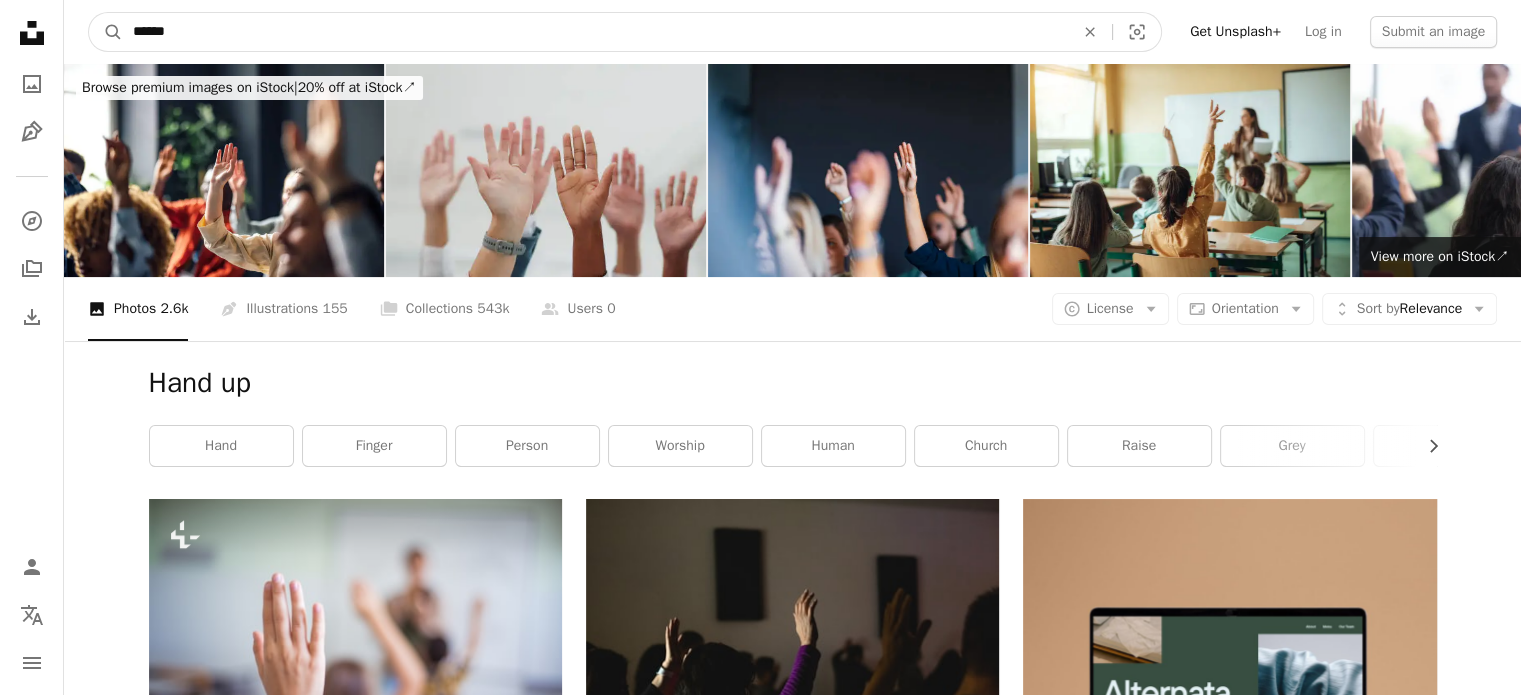 type on "******" 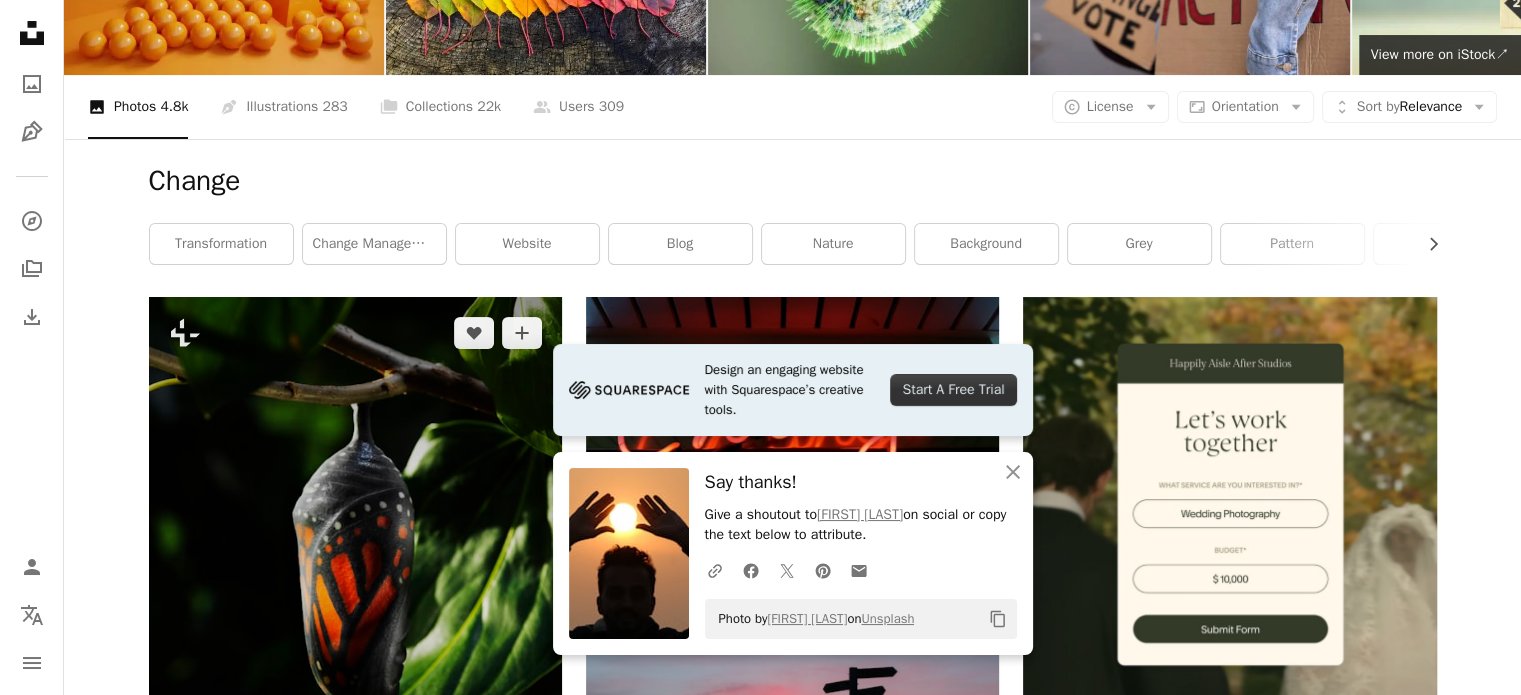scroll, scrollTop: 400, scrollLeft: 0, axis: vertical 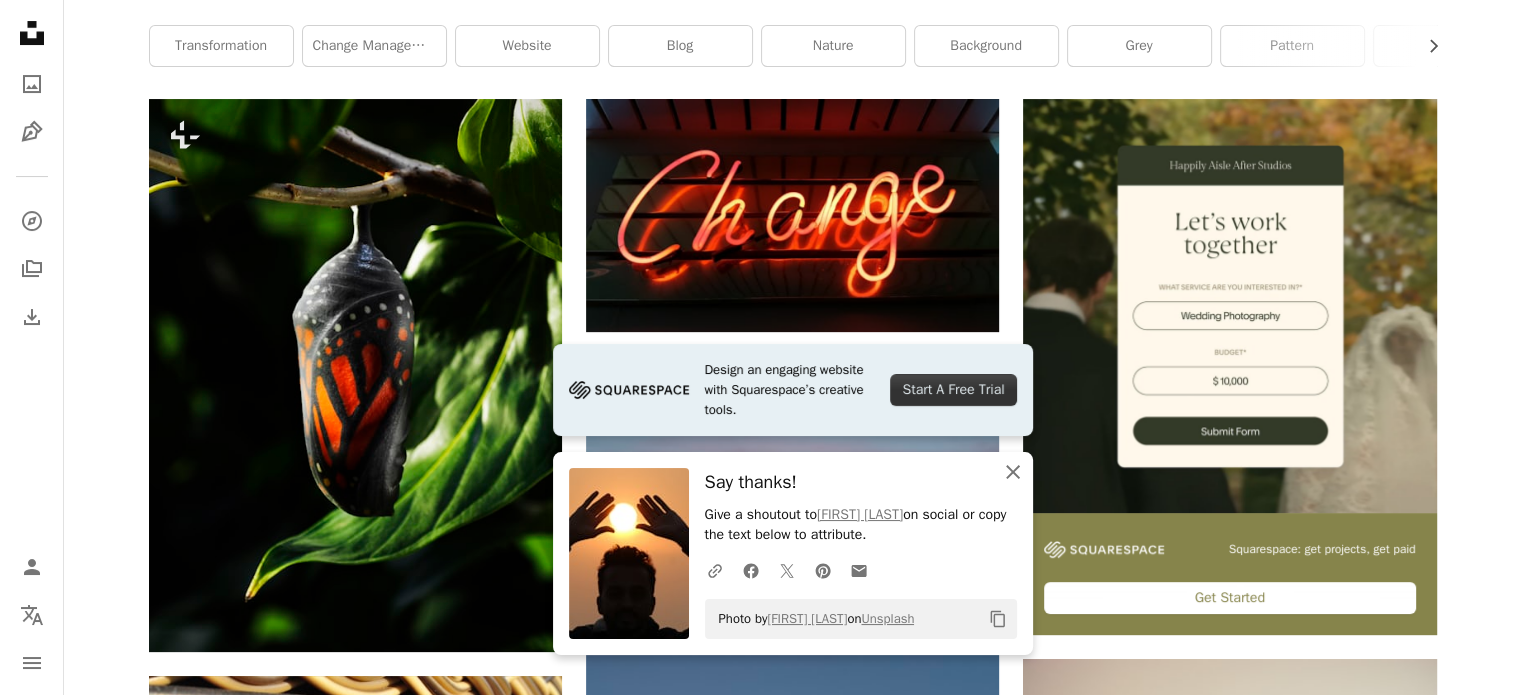 click 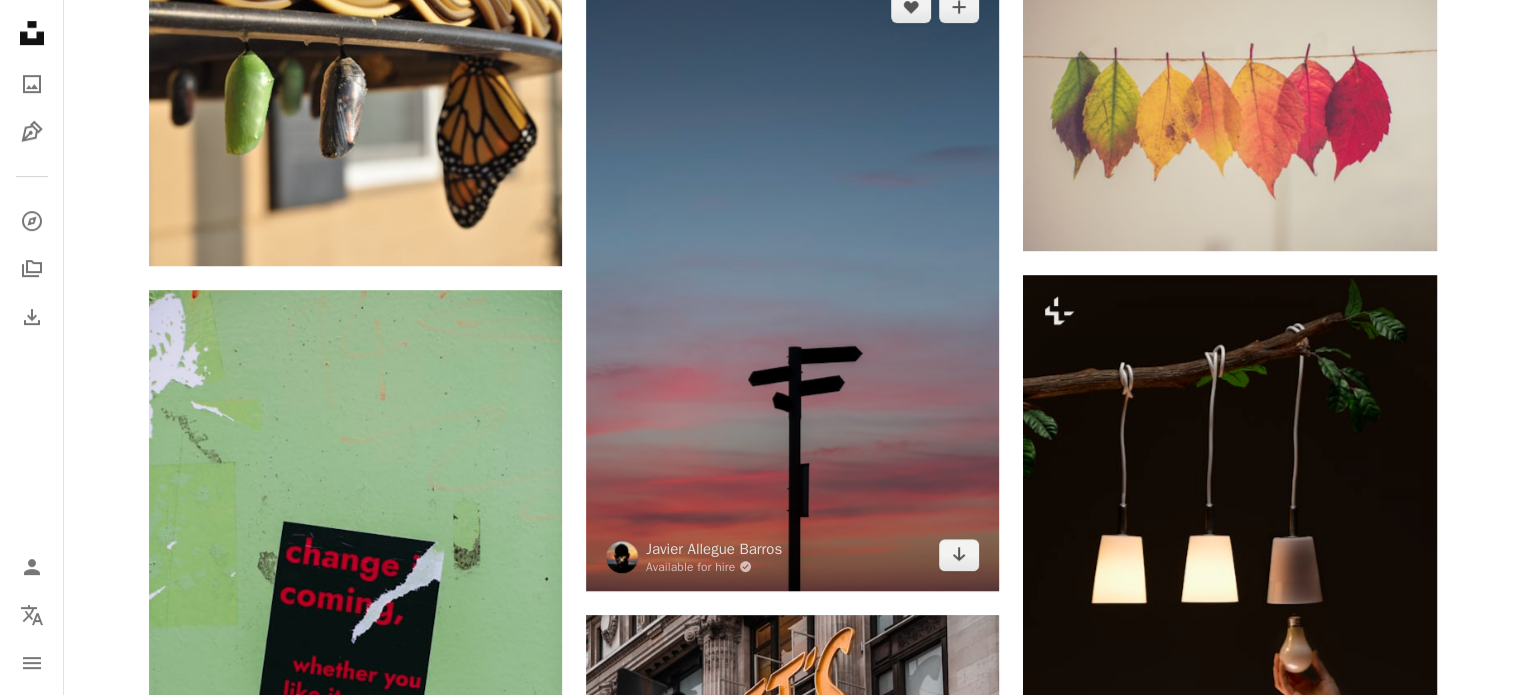 scroll, scrollTop: 1000, scrollLeft: 0, axis: vertical 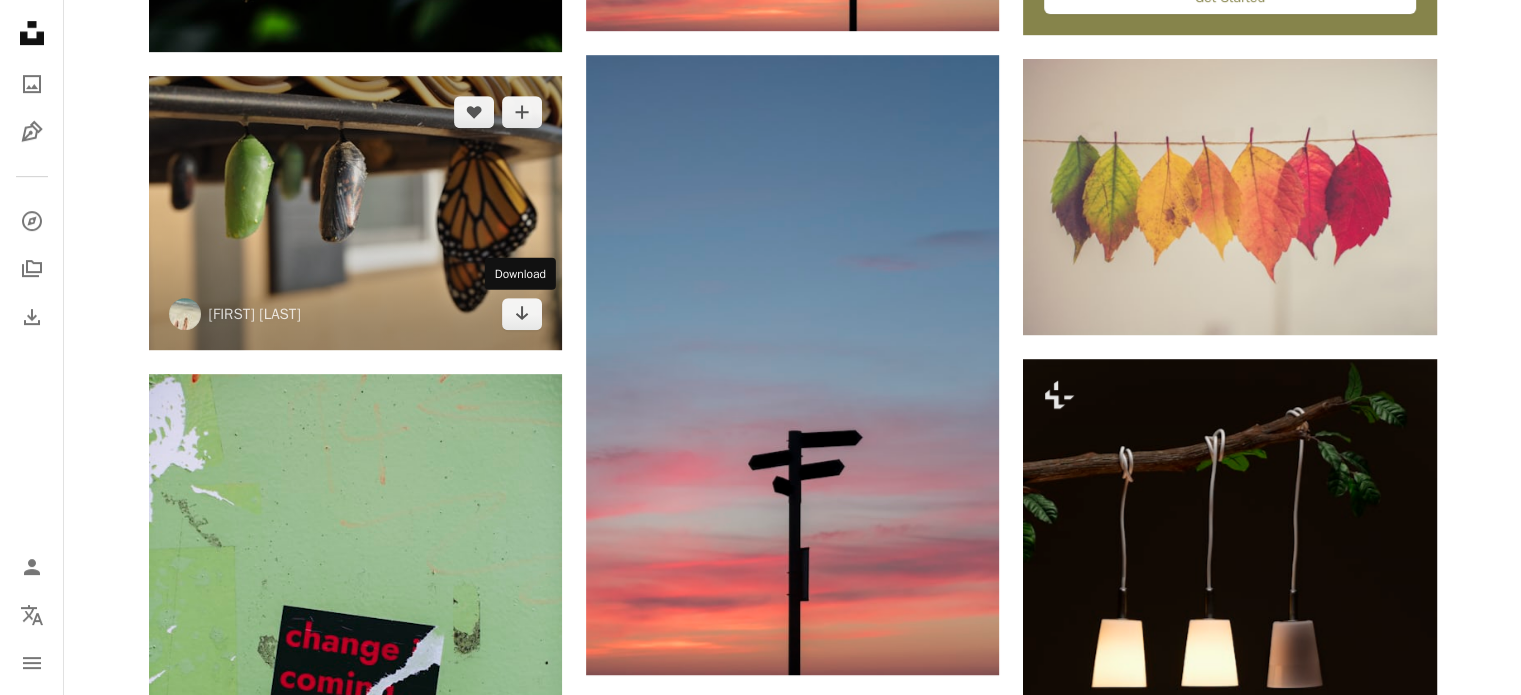 click on "Download" at bounding box center (520, 274) 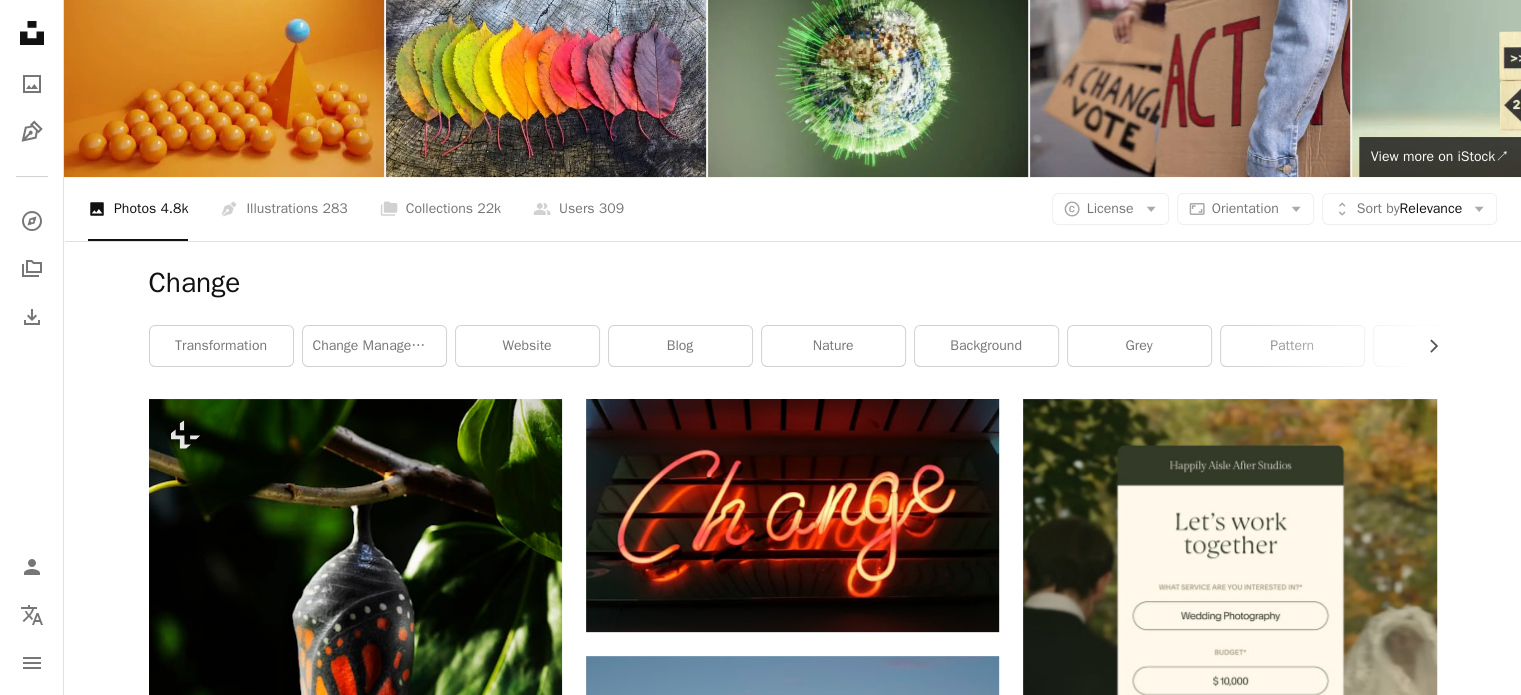 scroll, scrollTop: 0, scrollLeft: 0, axis: both 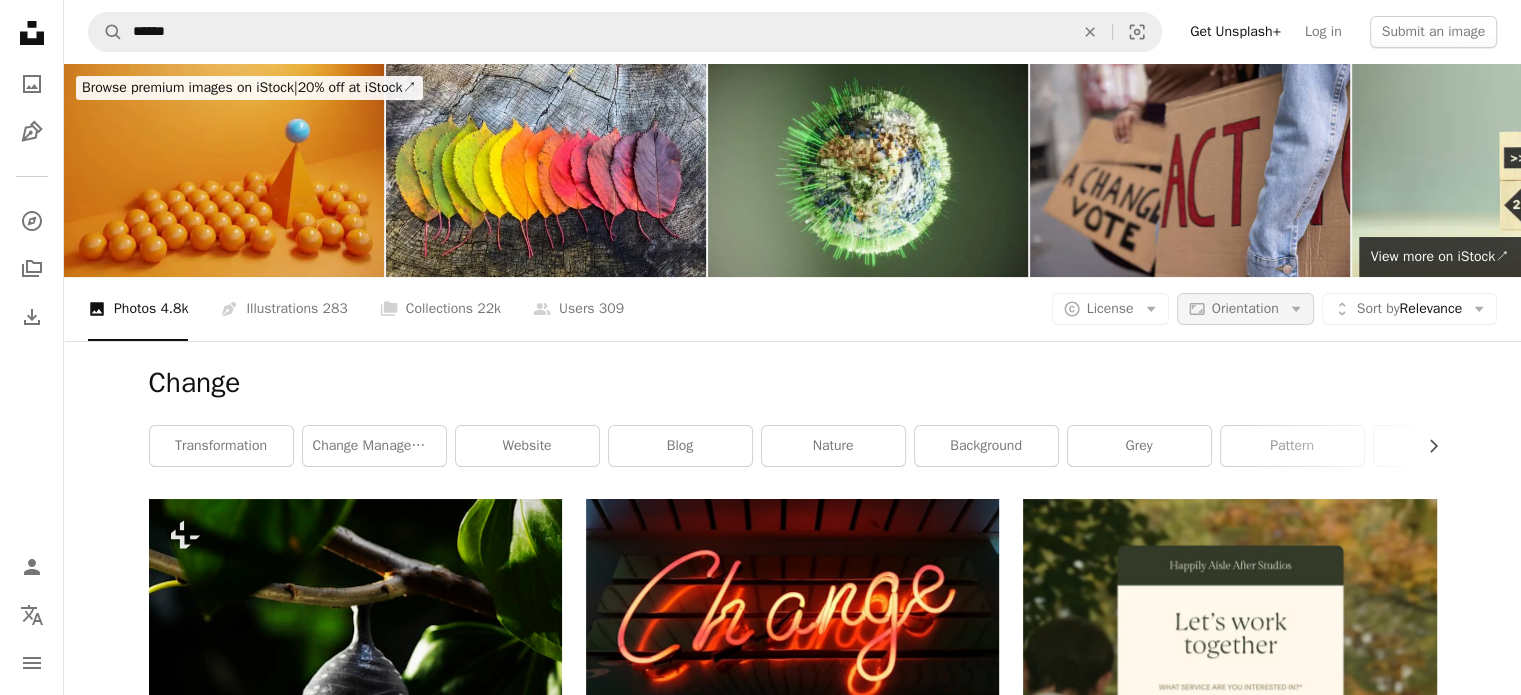 click on "Orientation" at bounding box center [1245, 308] 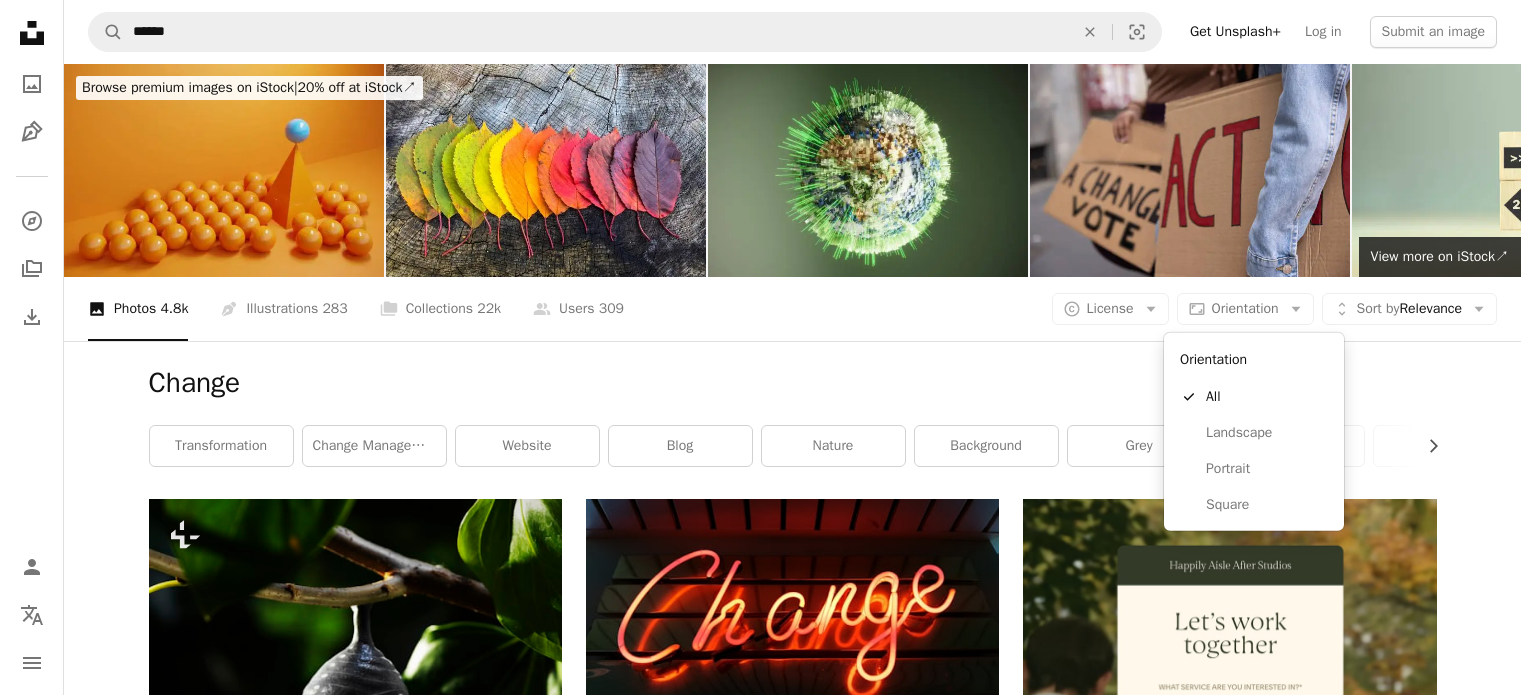 click on "Unsplash logo Unsplash Home A photo Pen Tool A compass A stack of folders Download Person Localization icon navigation menu A magnifying glass ****** An X shape Visual search Get Unsplash+ Log in Submit an image Browse premium images on iStock | 20% off at iStock ↗ Browse premium images on iStock 20% off at iStock ↗ View more ↗ View more on iStock ↗ A photo Photos 4.8k Pen Tool Illustrations 283 A stack of folders Collections 22k A group of people Users 309 A copyright icon © License Arrow down Aspect ratio Orientation Arrow down Unfold Sort by Relevance Arrow down Filters Filters Change Chevron right transformation change management website blog nature background grey pattern light text art Plus sign for Unsplash+ A heart A plus sign Getty Images For Unsplash+ A lock Download A heart A plus sign [NAME] Arrow pointing down A heart A plus sign [NAME] Available for hire A checkmark inside of a circle Arrow pointing down Plus sign for Unsplash+ A heart A plus sign" at bounding box center (760, 347) 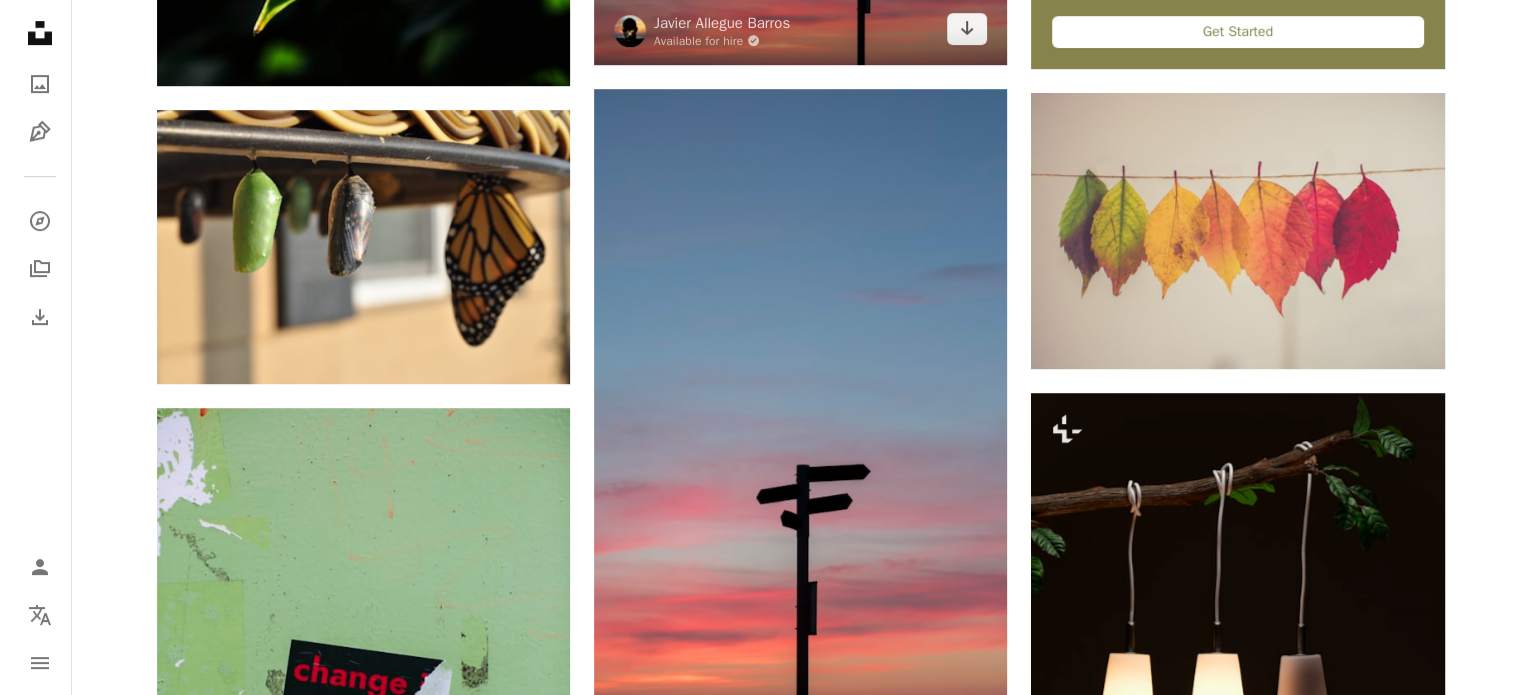 scroll, scrollTop: 1000, scrollLeft: 0, axis: vertical 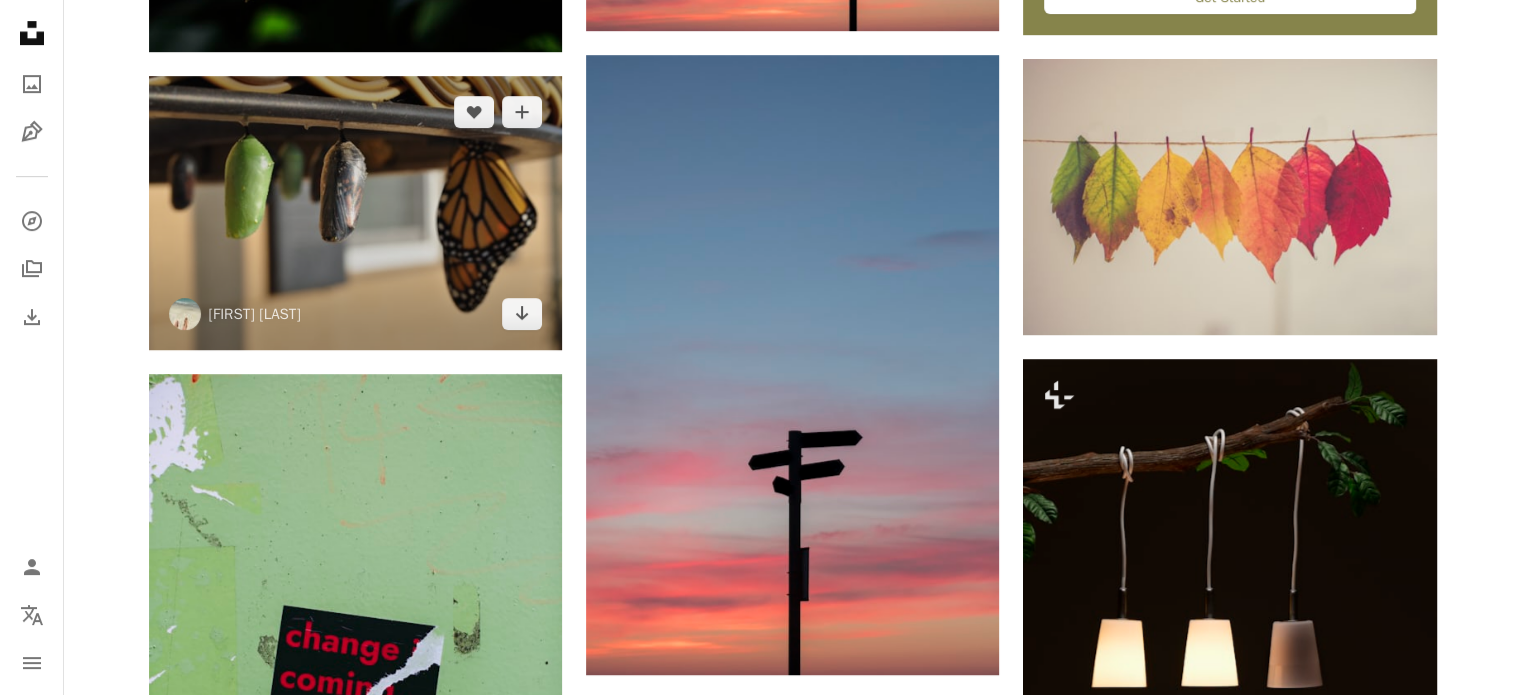 click at bounding box center [355, 213] 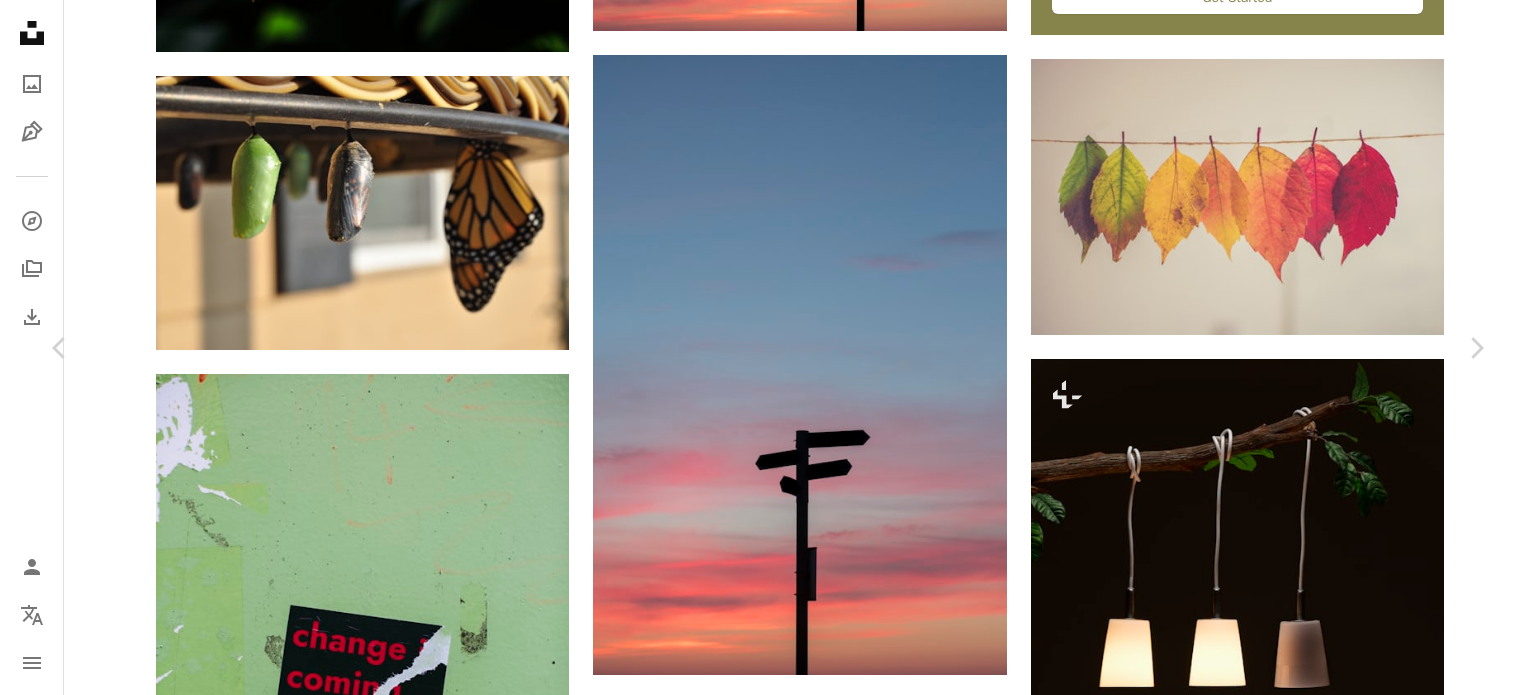 scroll, scrollTop: 100, scrollLeft: 0, axis: vertical 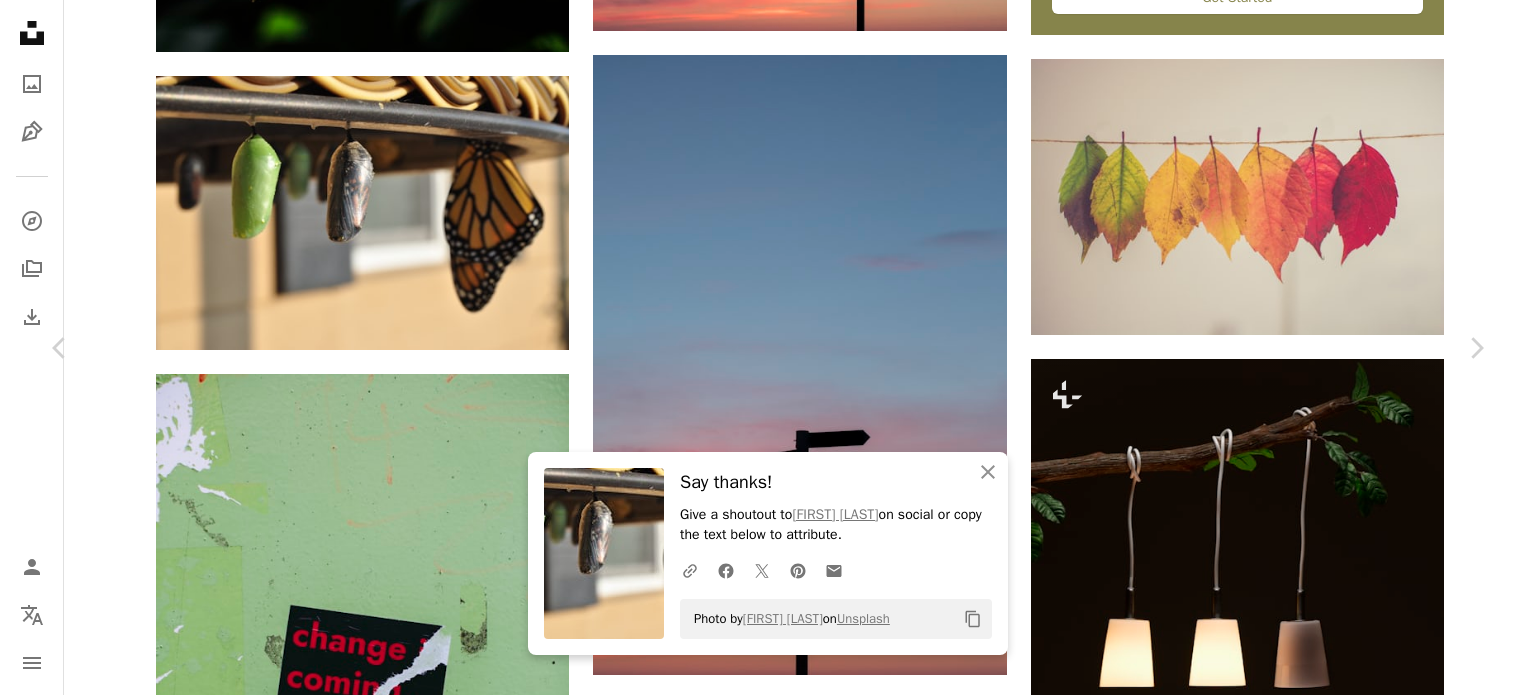 click on "Zoom in" at bounding box center (760, 5511) 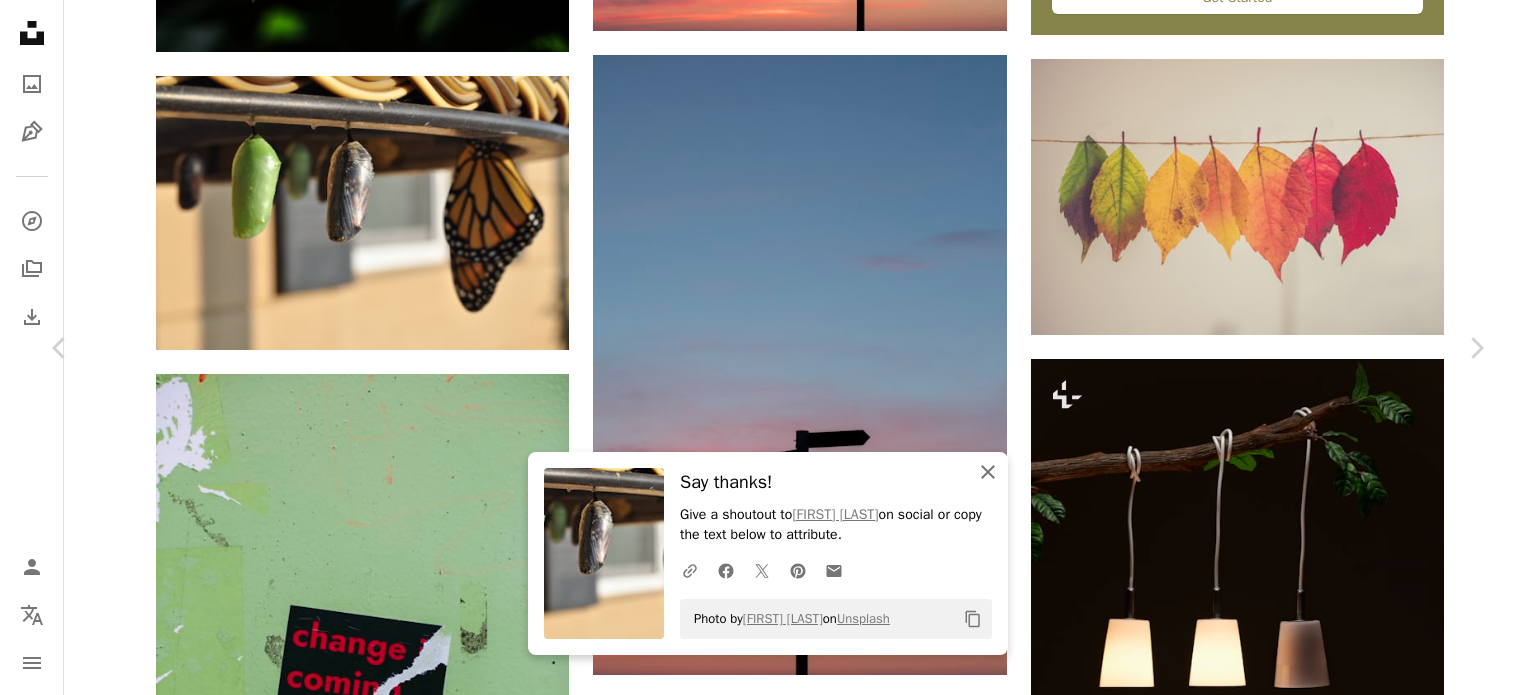 click on "An X shape" 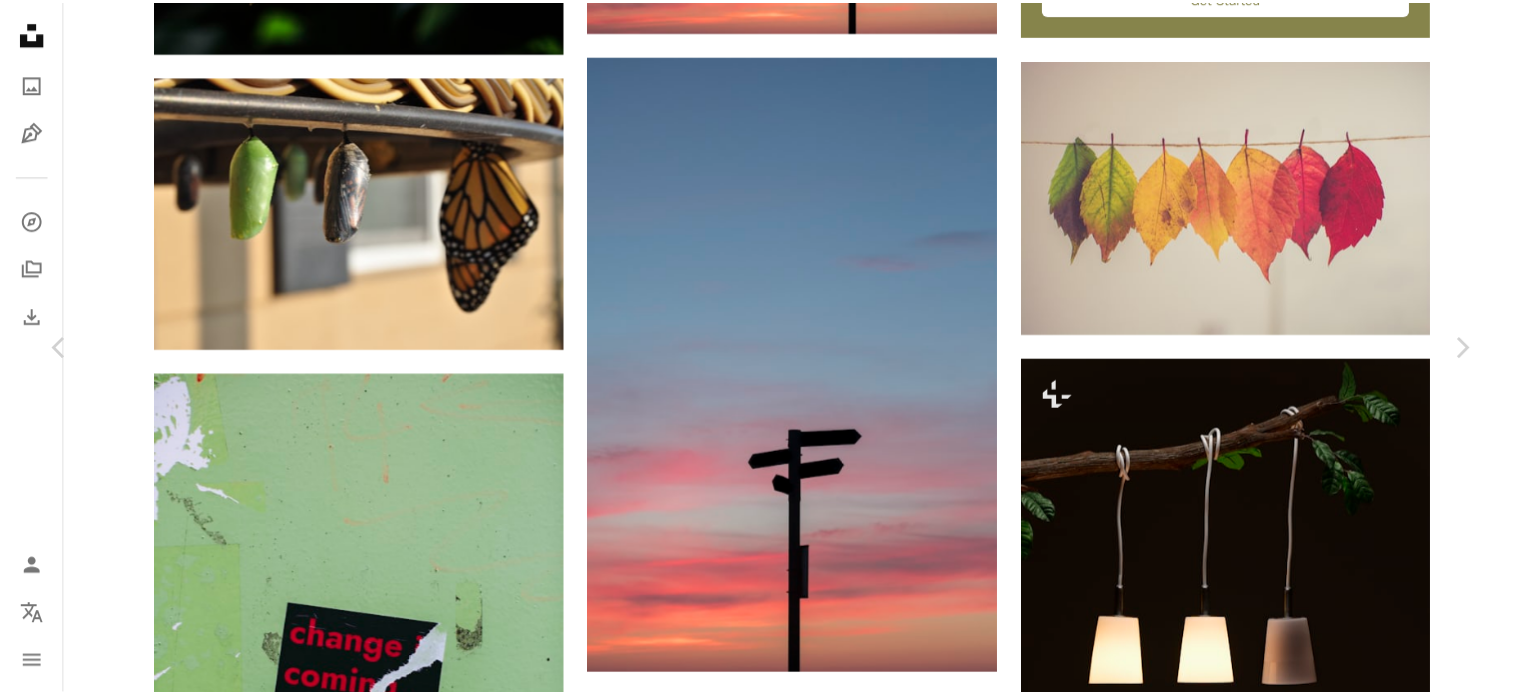scroll, scrollTop: 6700, scrollLeft: 0, axis: vertical 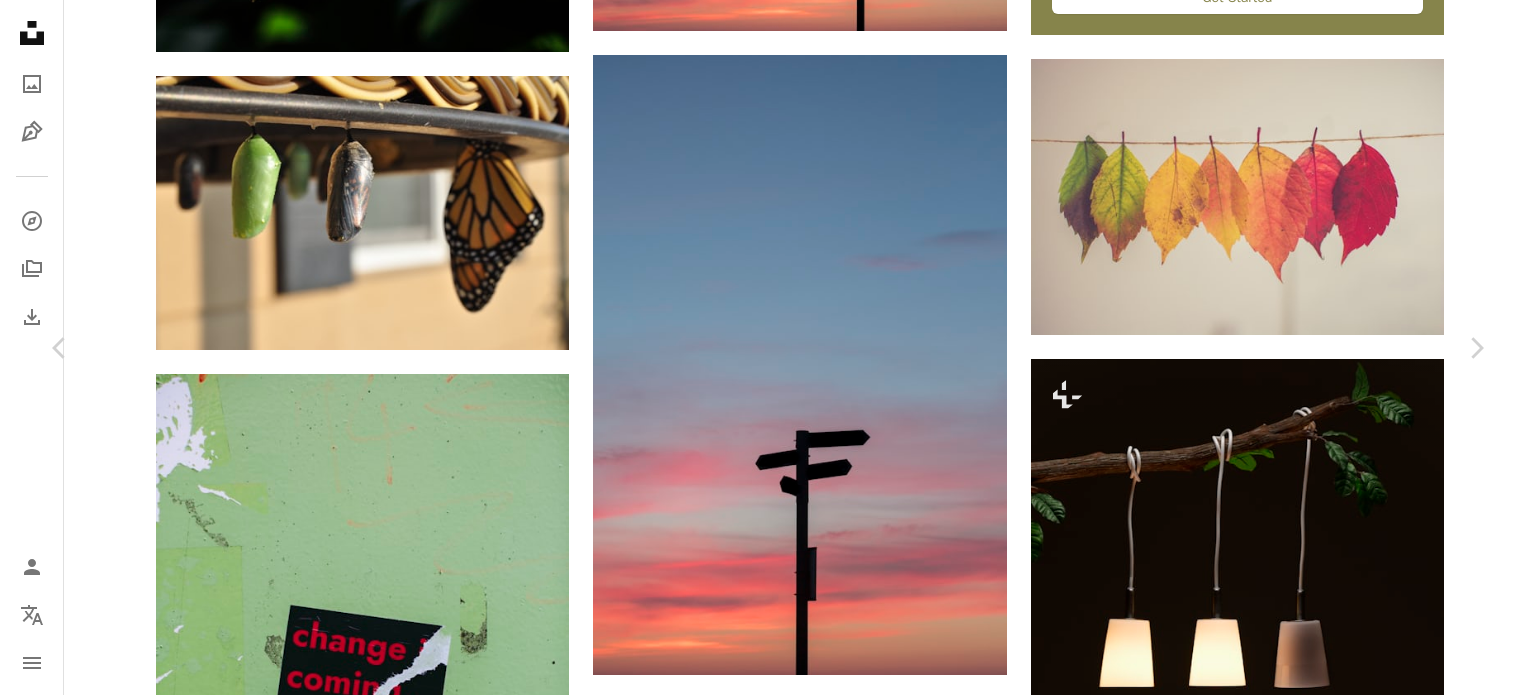 click on "An X shape Chevron left Chevron right [NAME] scw1217 A heart A plus sign Download free Chevron down Zoom in Views 20,100,151 Downloads 243,043 Featured in Photos A forward-right arrow Share Info icon Info More Actions 2010 was a boon year for these butterflies in my garden. I had a dozen chrysalis in all manner of morphs at any one time. In this image you can see the new green chrysalis coloration, one that’s about ready to emerge (the clear one), and a butterfly that’s already come out. They will hang for hours and dry their wings and are, in fact, quite fragile. Read more Calendar outlined Published on August 25, 2018 Camera NIKON CORPORATION, NIKON D5000 Safety Free to use under the Unsplash License natural butterfly growth process insect transformation butterfly wallpaper bug moth growing caterpillar wonder wing cocoon metamorphosis chrysalis butterfly background emerge animal website Backgrounds Browse premium related images on iStock | Save 20% with code UNSPLASH20 ↗ A heart For" at bounding box center [768, 5580] 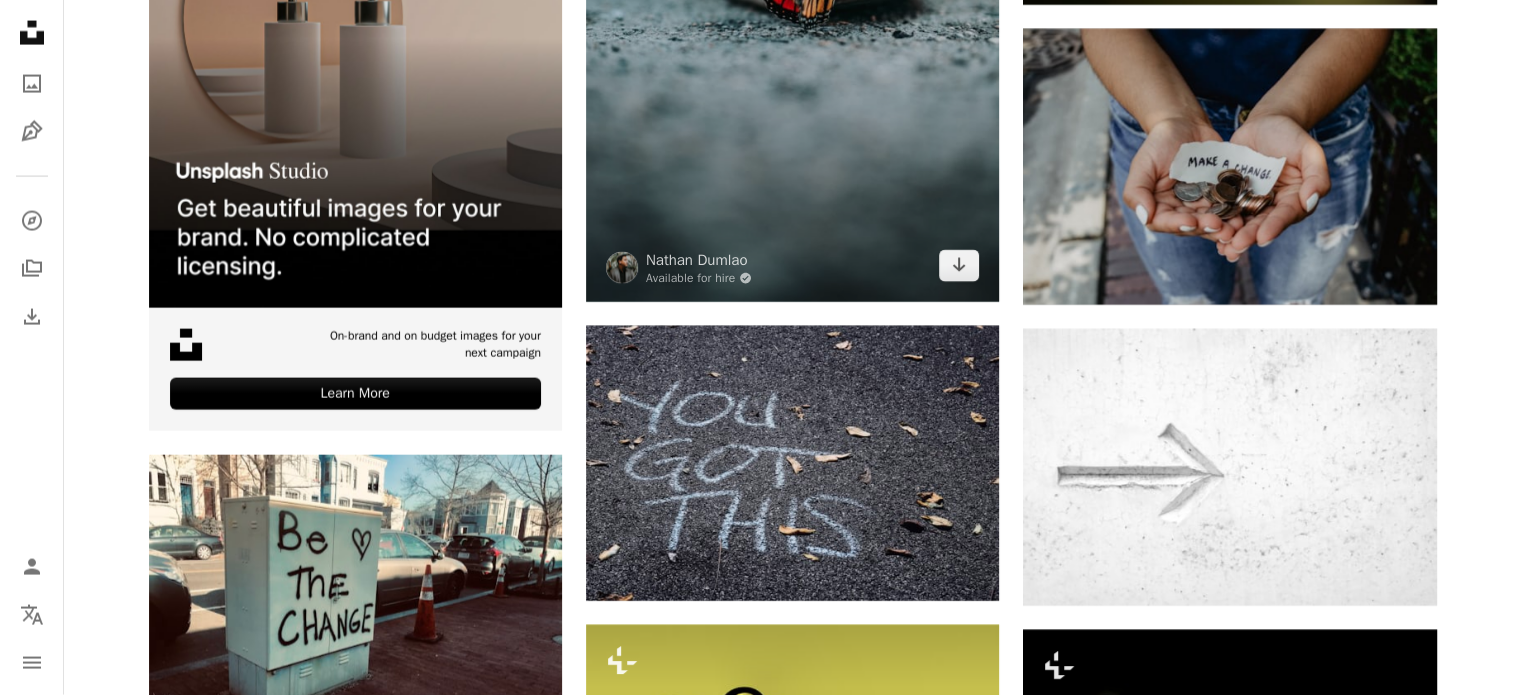 scroll, scrollTop: 4800, scrollLeft: 0, axis: vertical 